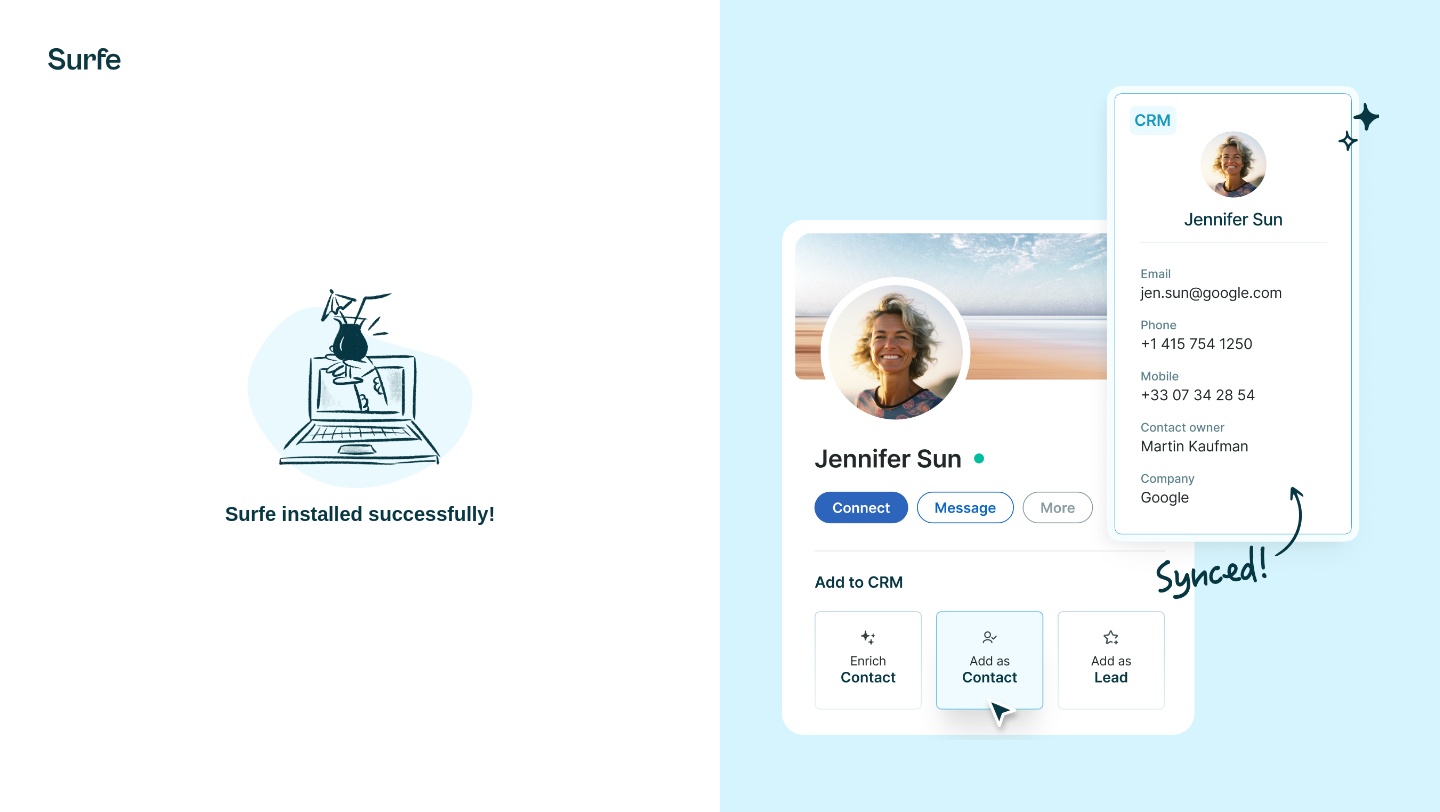 scroll, scrollTop: 0, scrollLeft: 0, axis: both 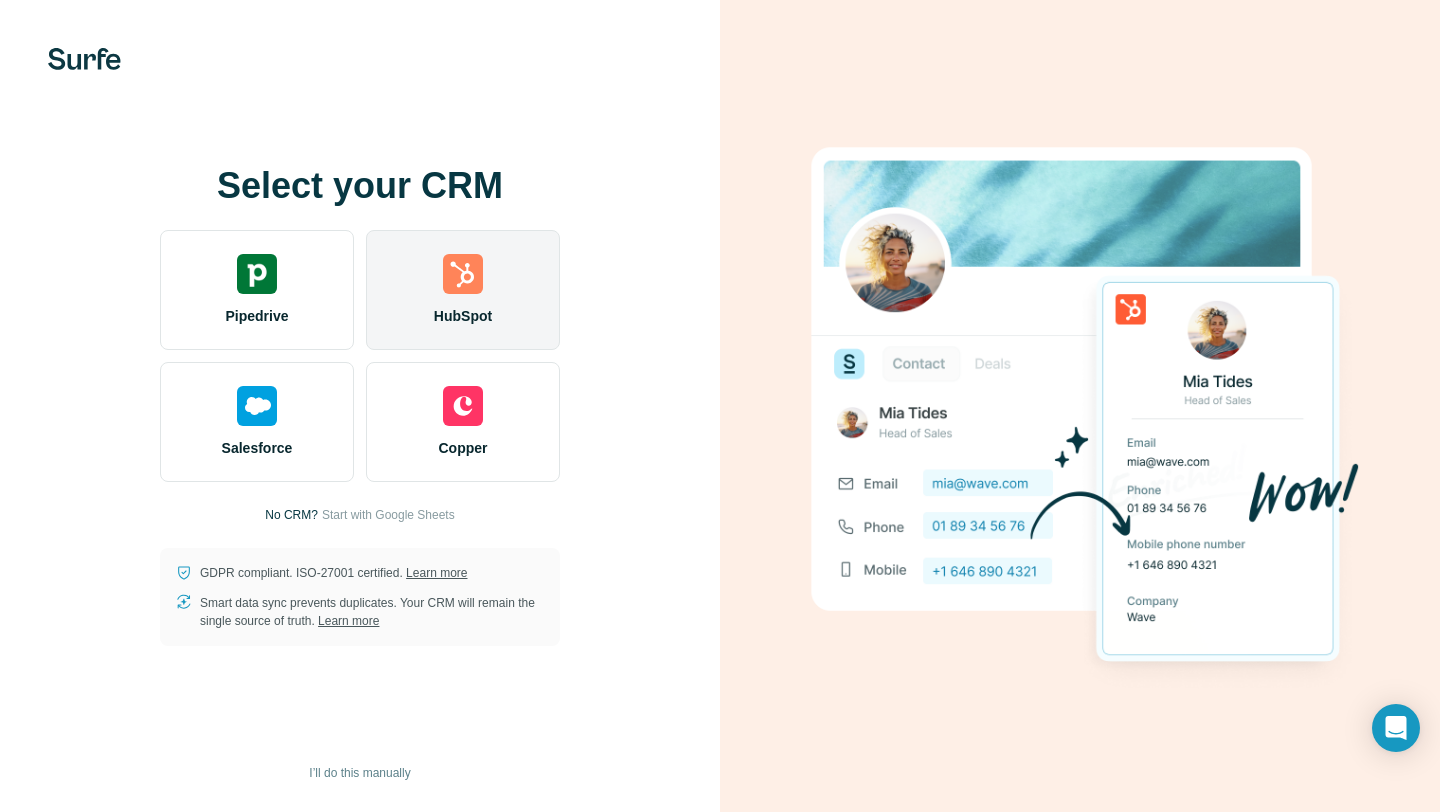 click on "HubSpot" at bounding box center (463, 290) 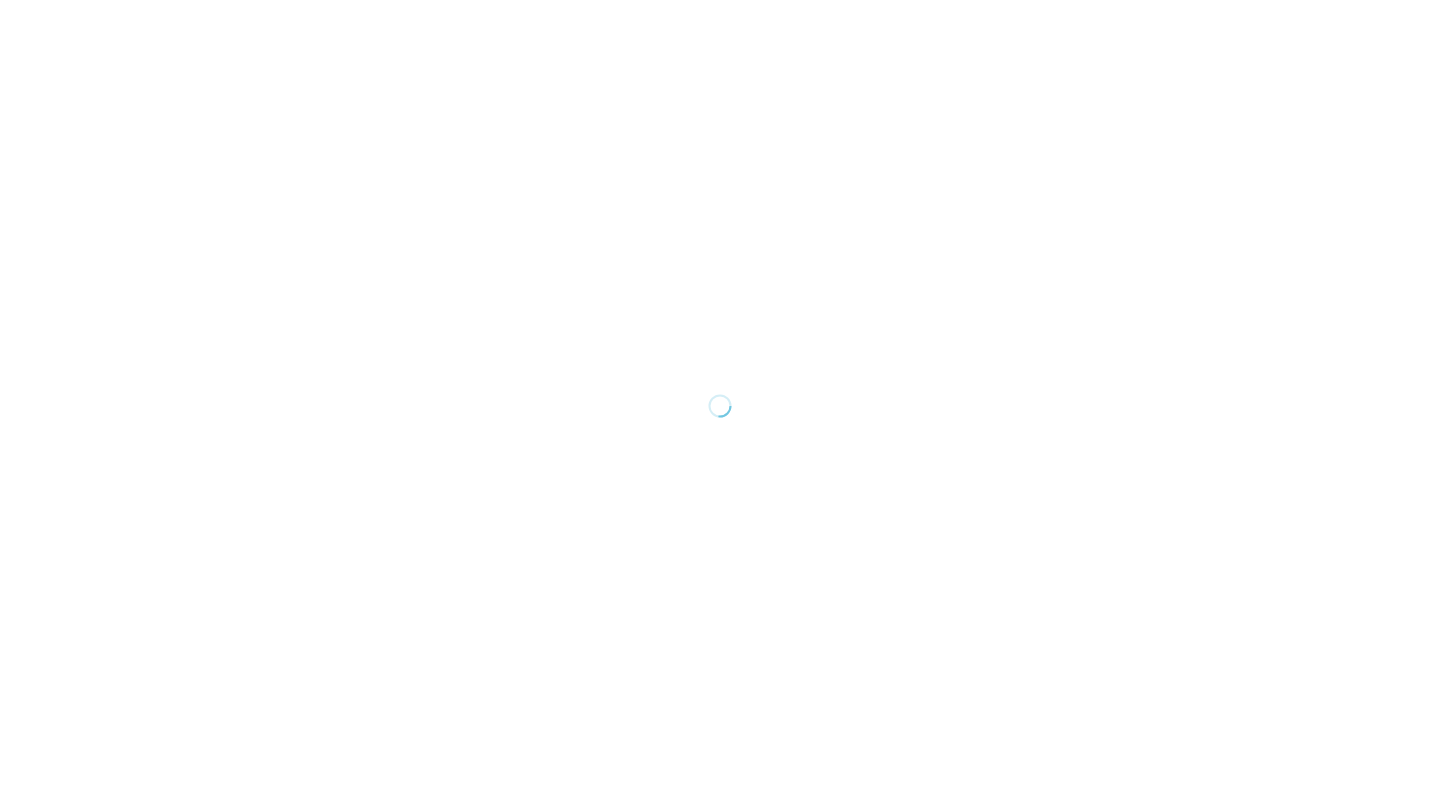 scroll, scrollTop: 0, scrollLeft: 0, axis: both 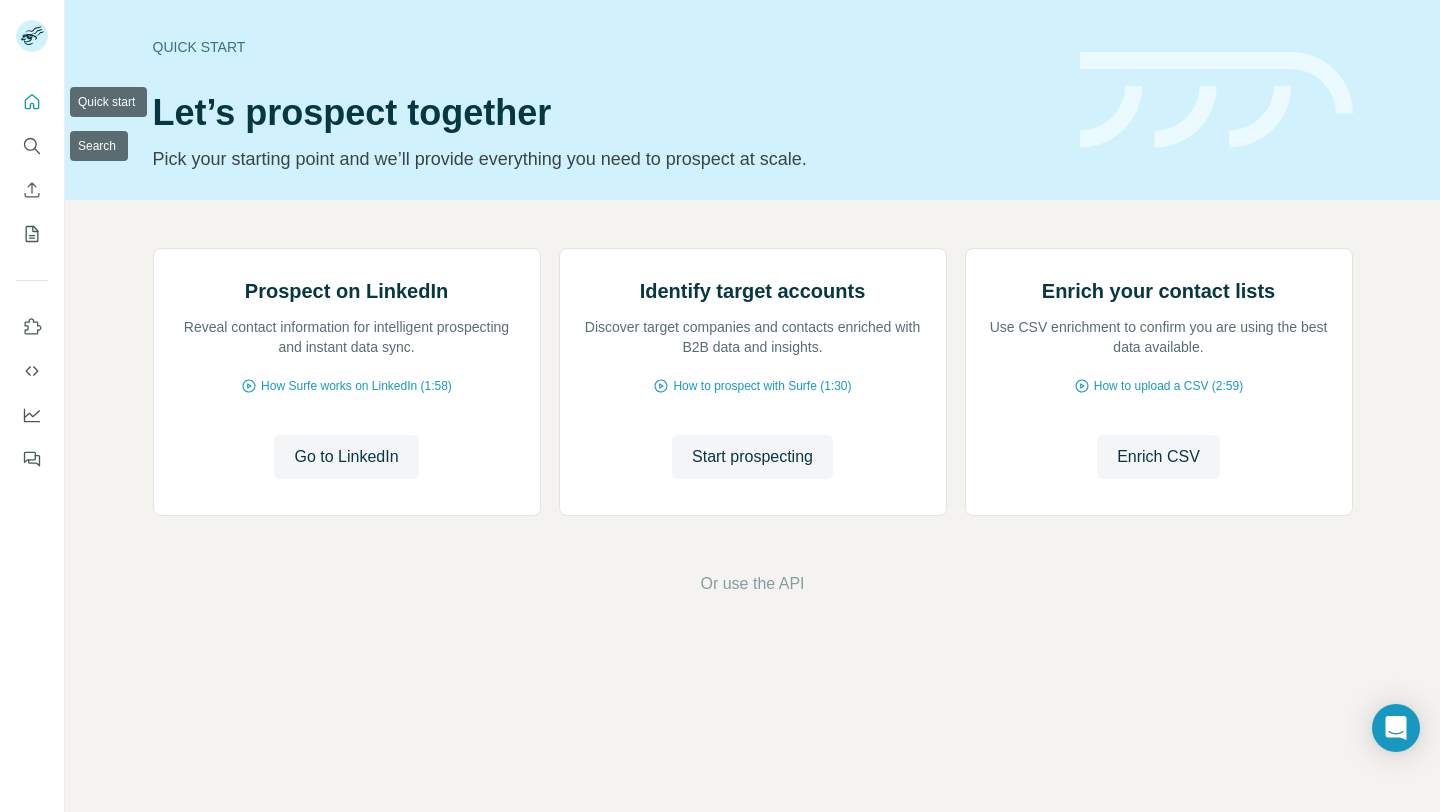 click at bounding box center (32, 102) 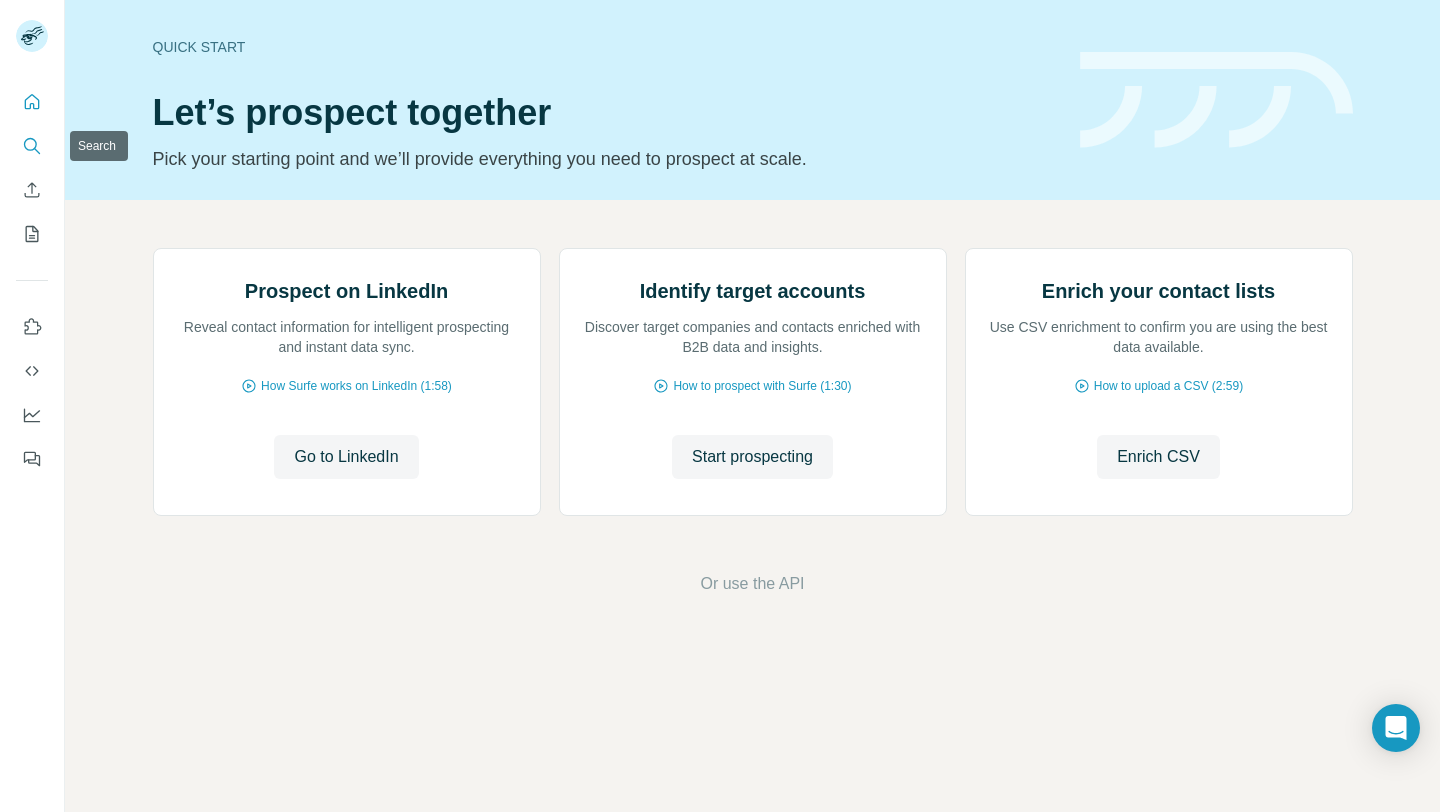 click 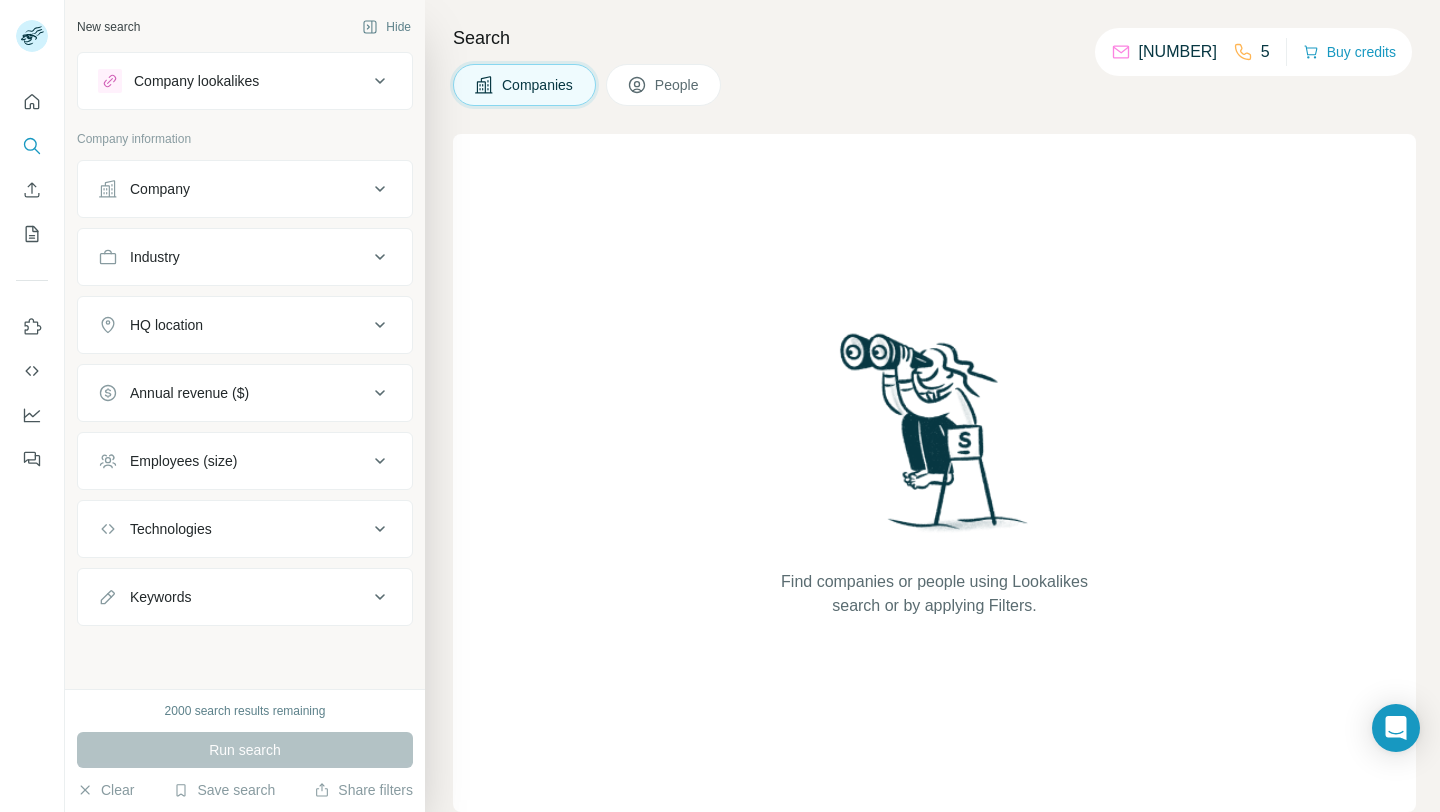 click on "Company lookalikes" at bounding box center [196, 81] 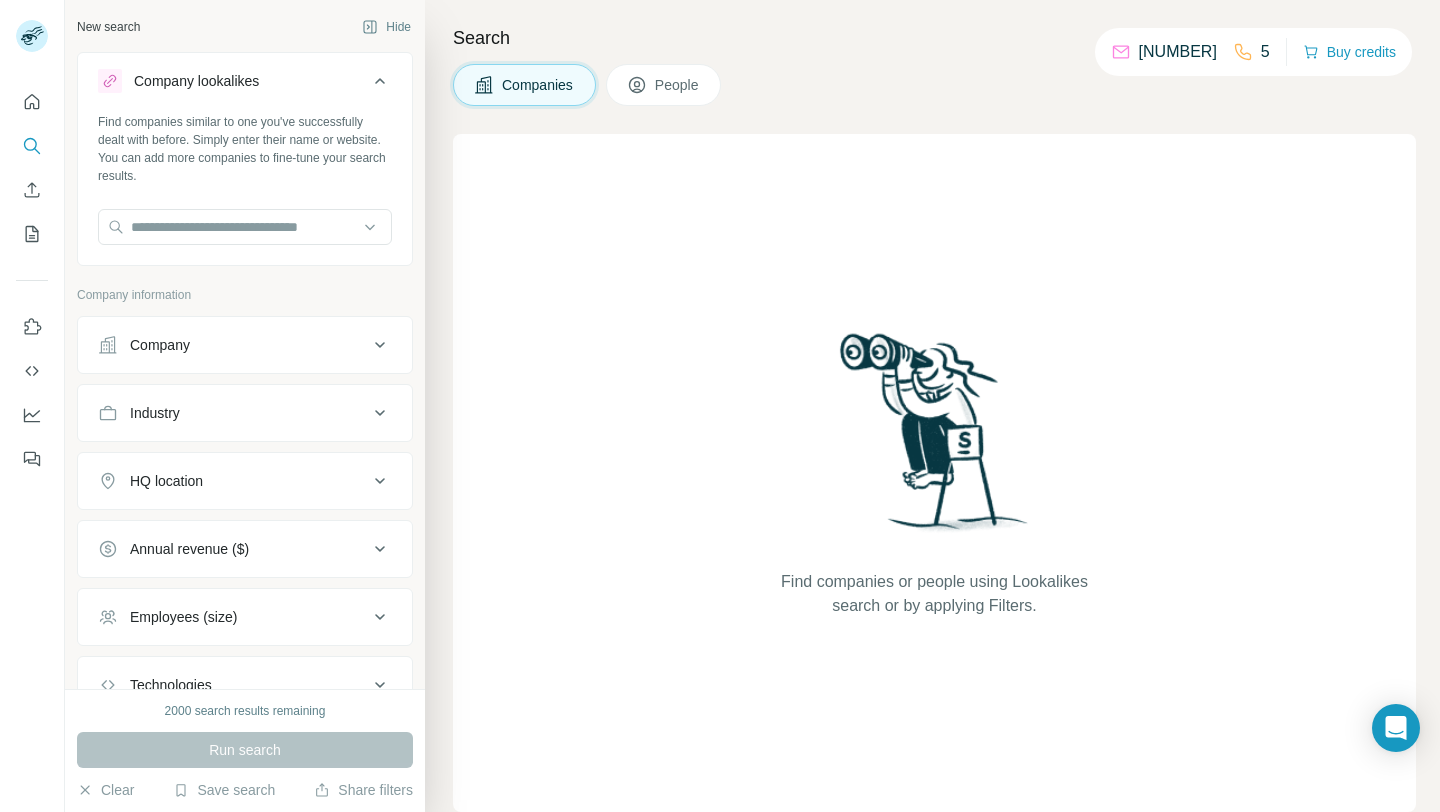 click on "Company lookalikes" at bounding box center [196, 81] 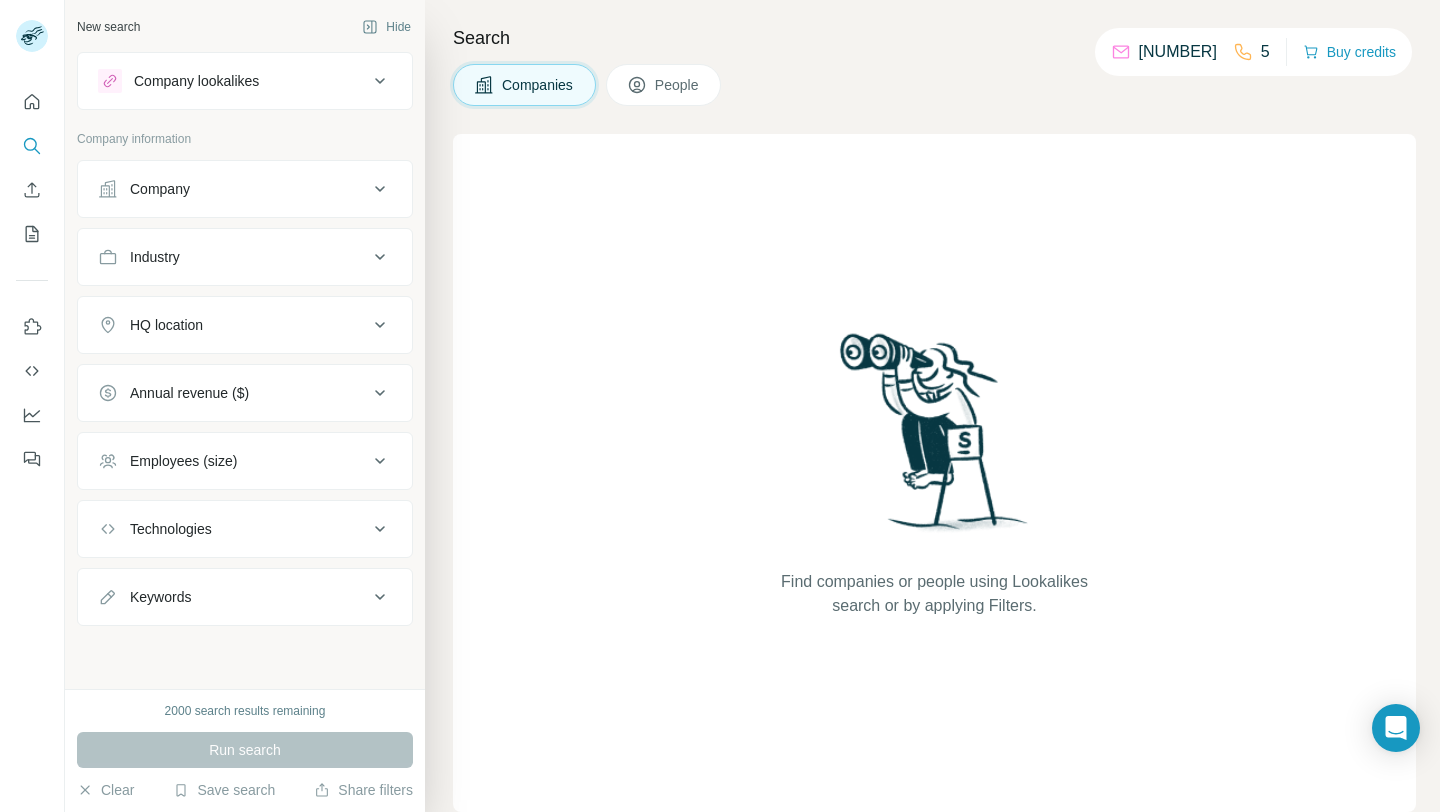 click on "HQ location" at bounding box center [233, 325] 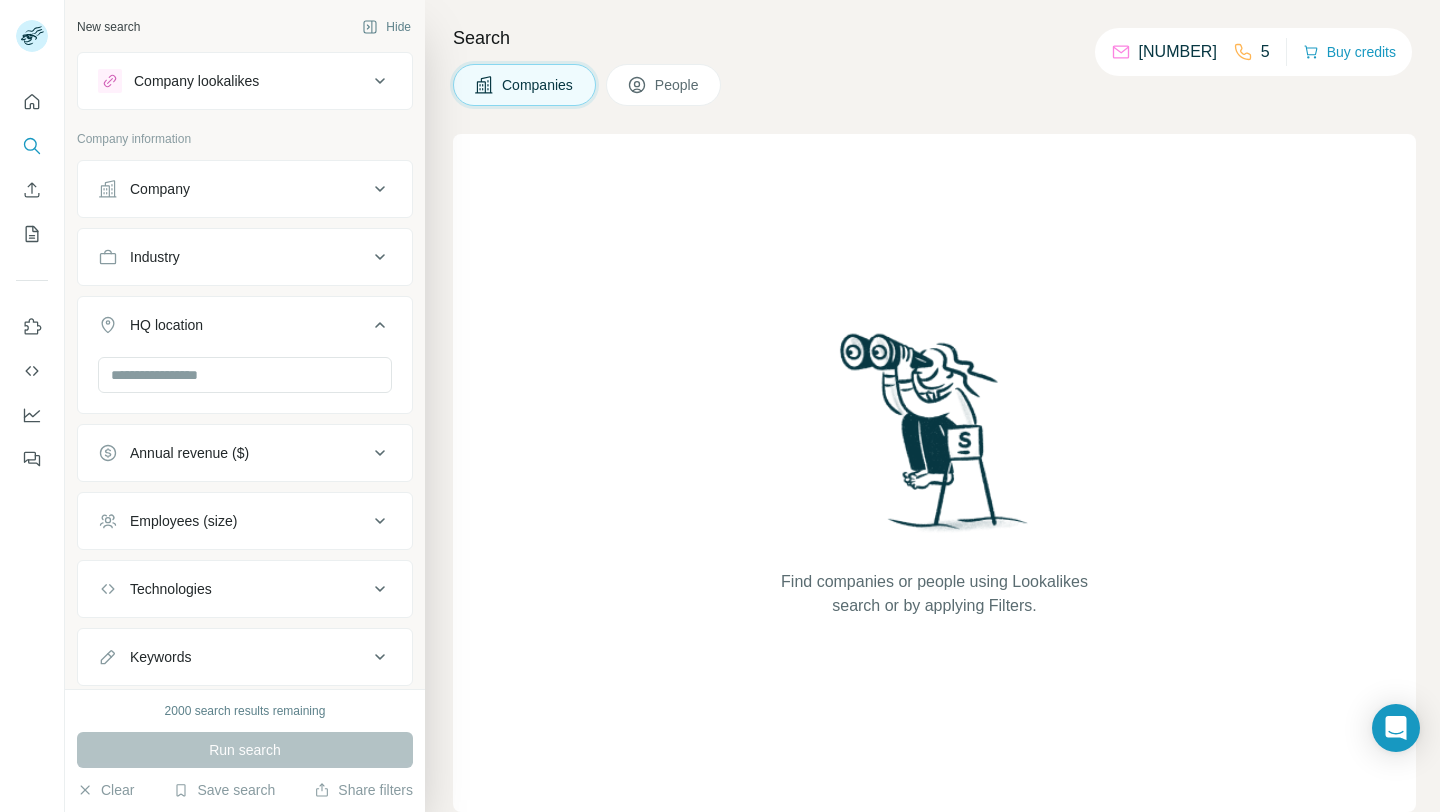 click on "HQ location" at bounding box center (233, 325) 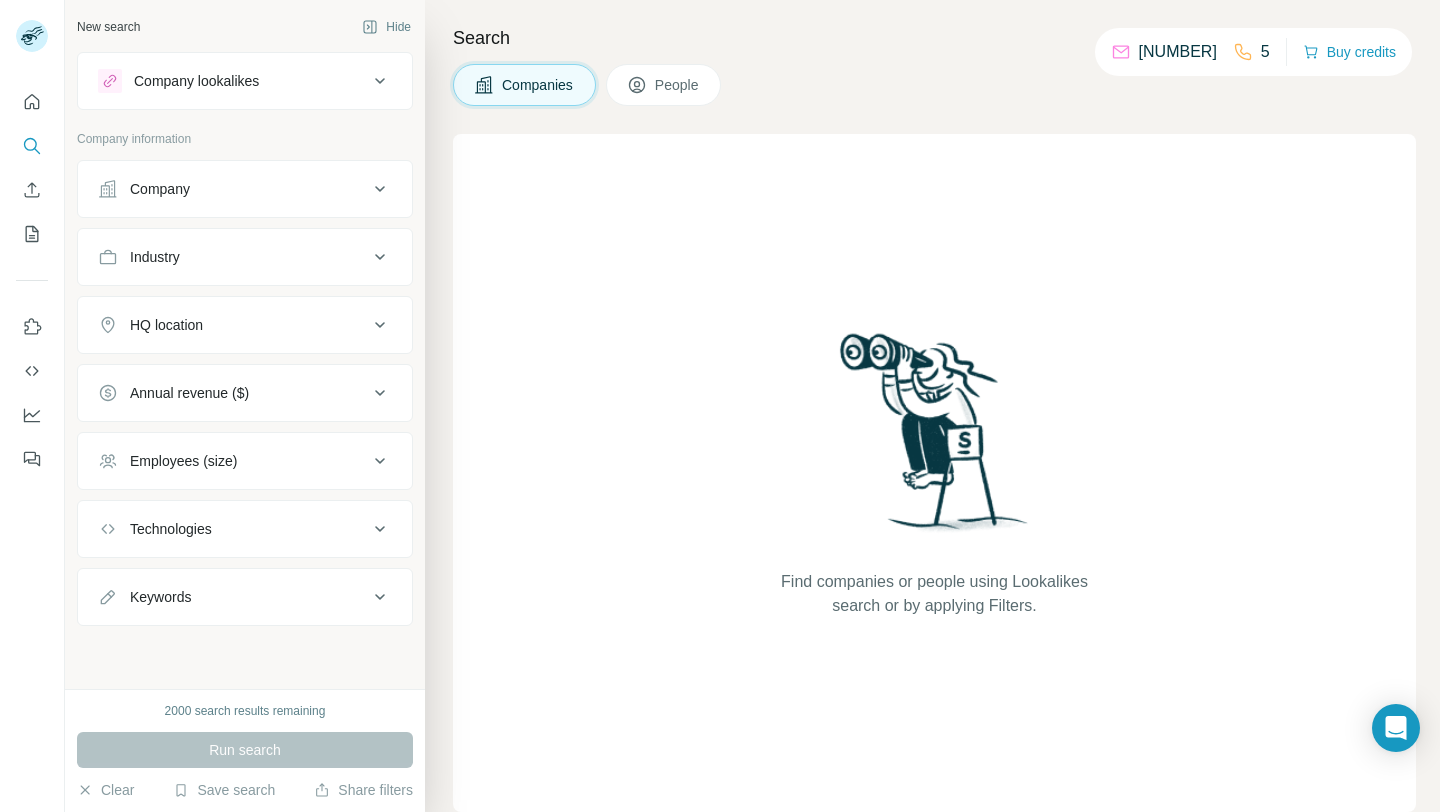click on "Annual revenue ($)" at bounding box center (233, 393) 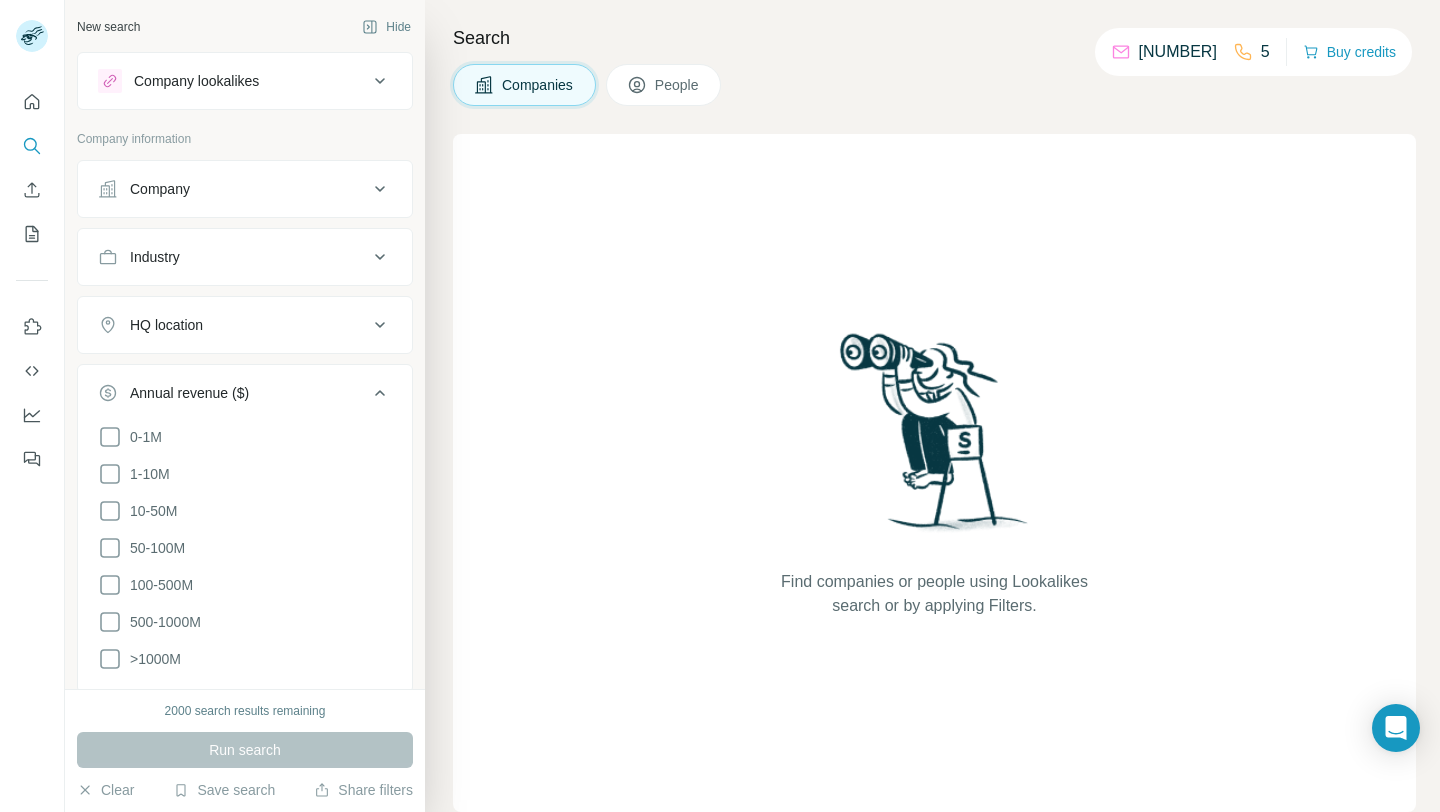 click on "Annual revenue ($)" at bounding box center [233, 393] 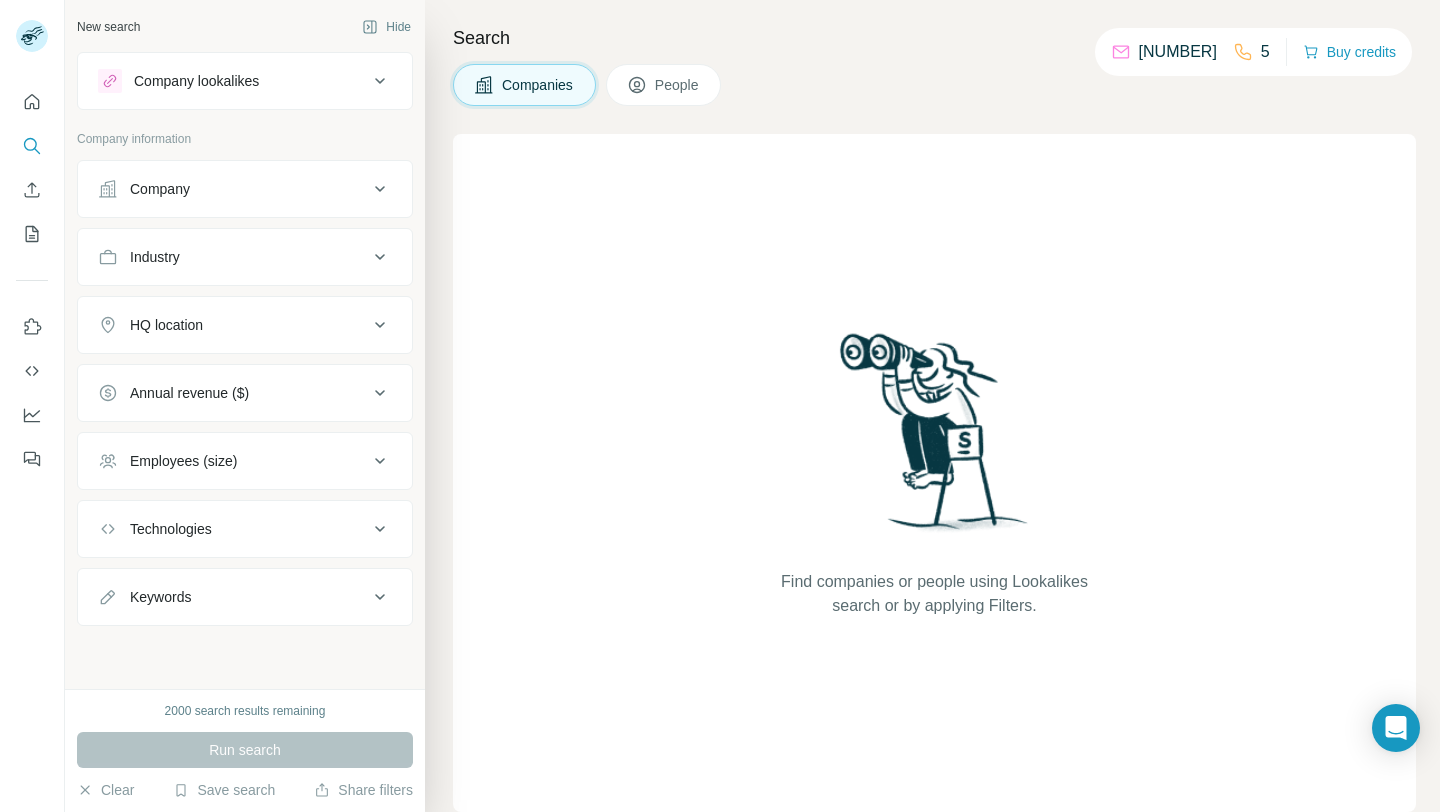 click on "Companies People" at bounding box center [934, 85] 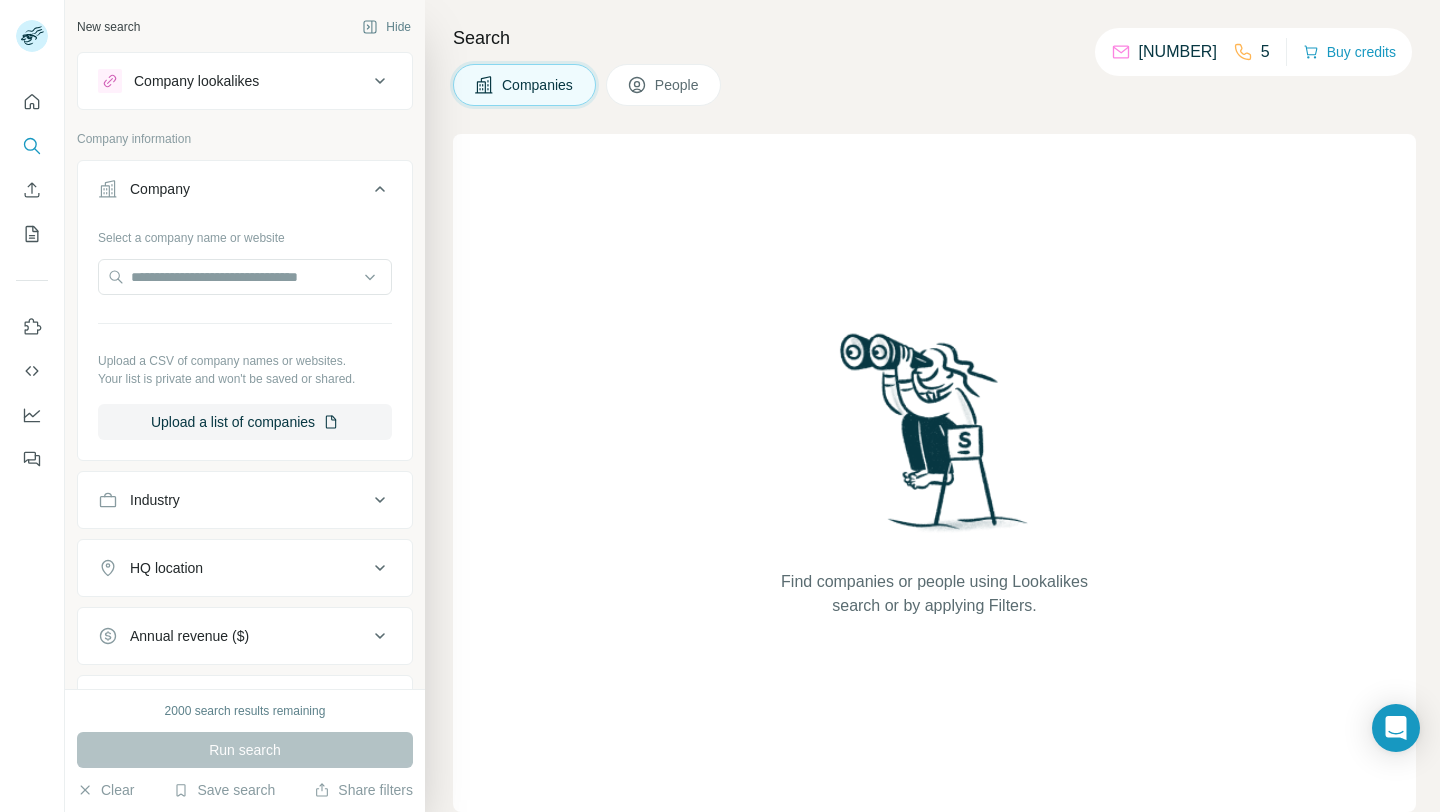 click on "HQ location" at bounding box center (233, 568) 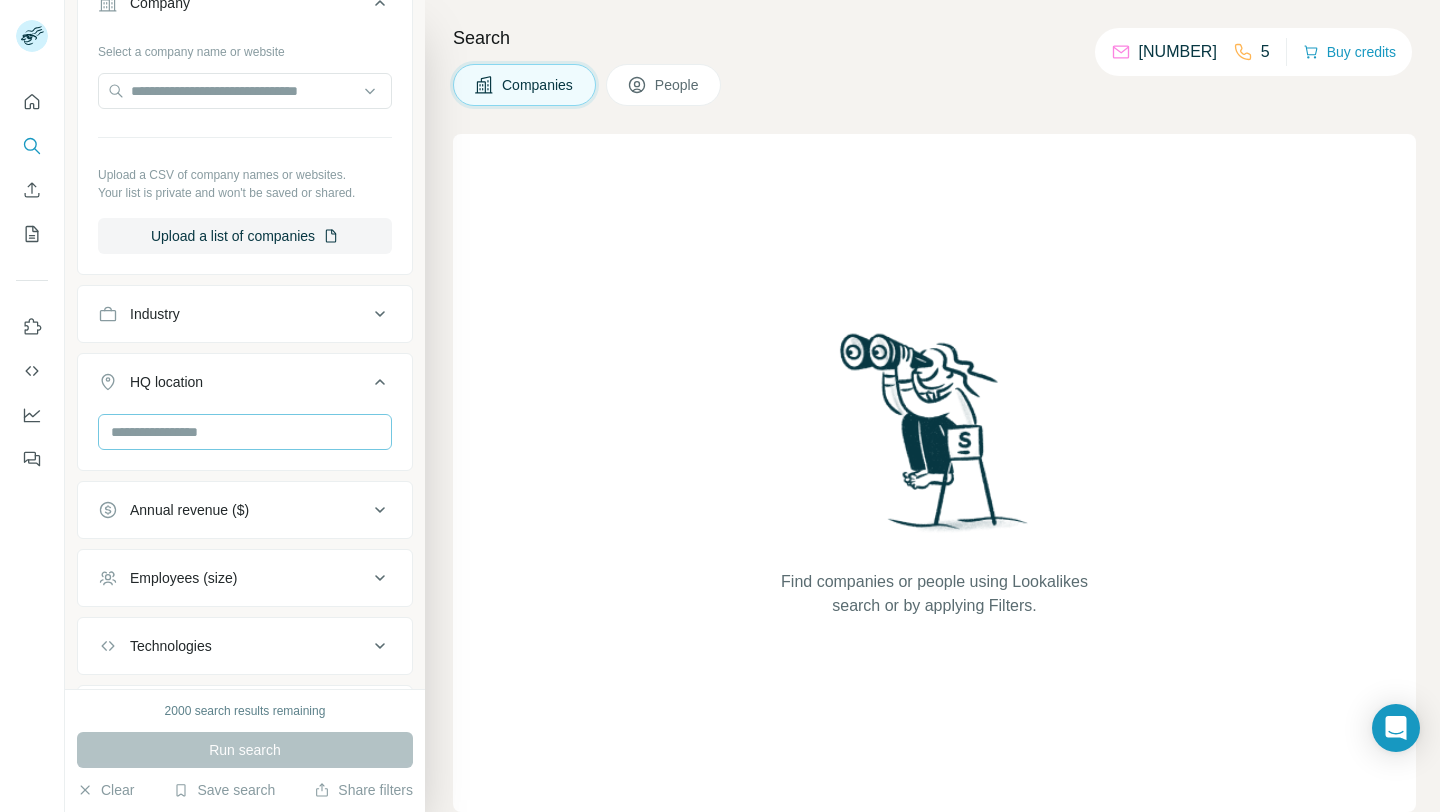 scroll, scrollTop: 187, scrollLeft: 0, axis: vertical 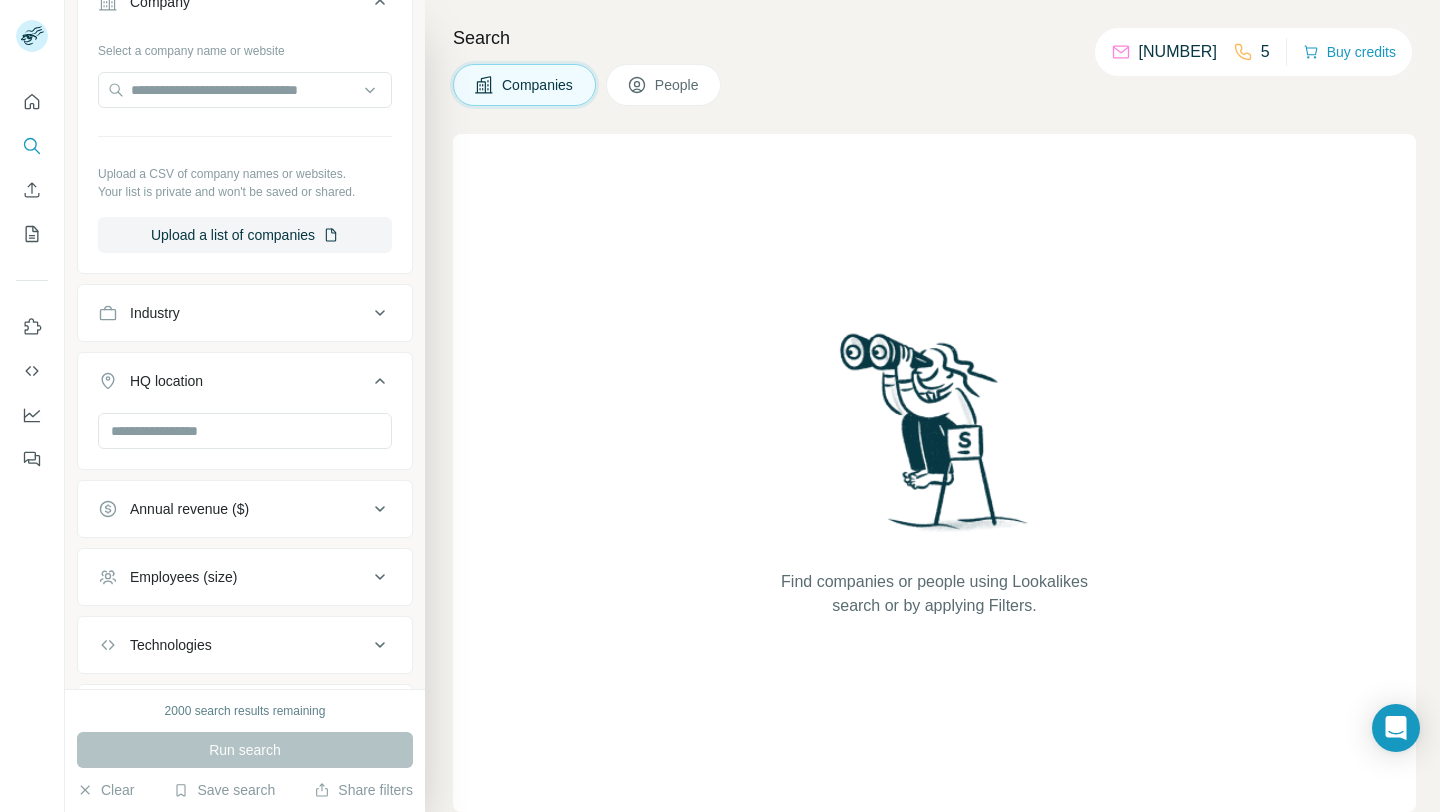 click on "HQ location" at bounding box center (245, 385) 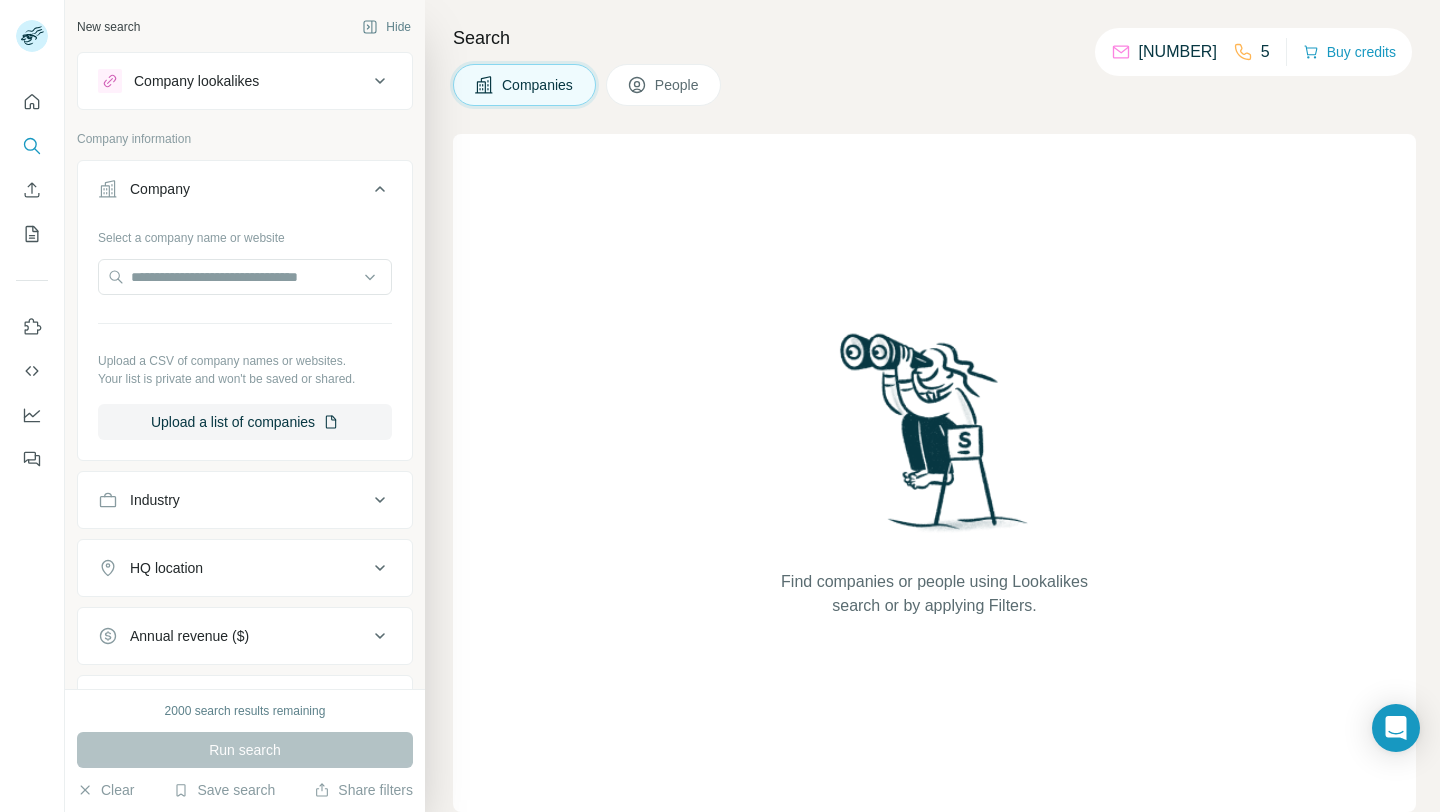 scroll, scrollTop: 4, scrollLeft: 0, axis: vertical 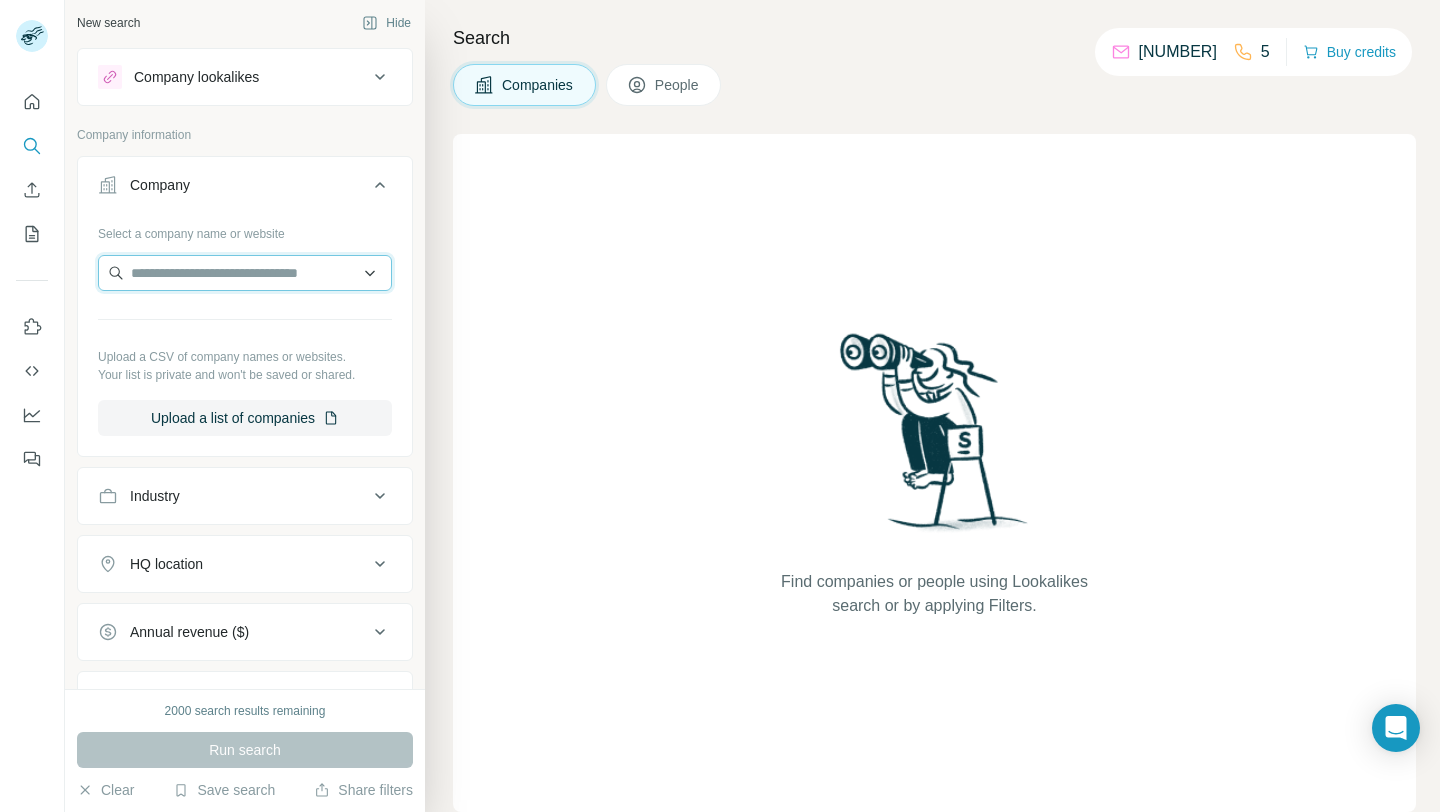 click at bounding box center (245, 273) 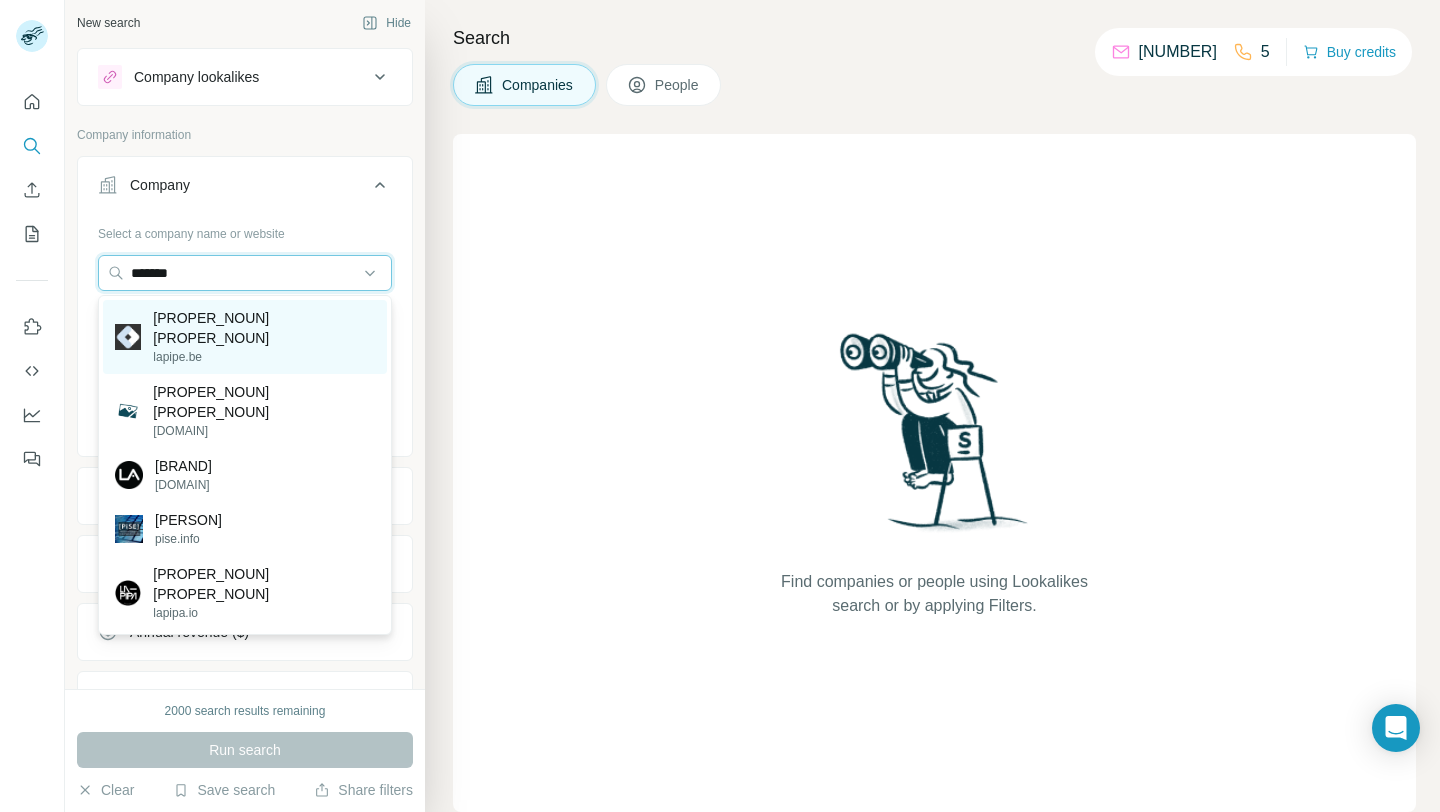 type on "*******" 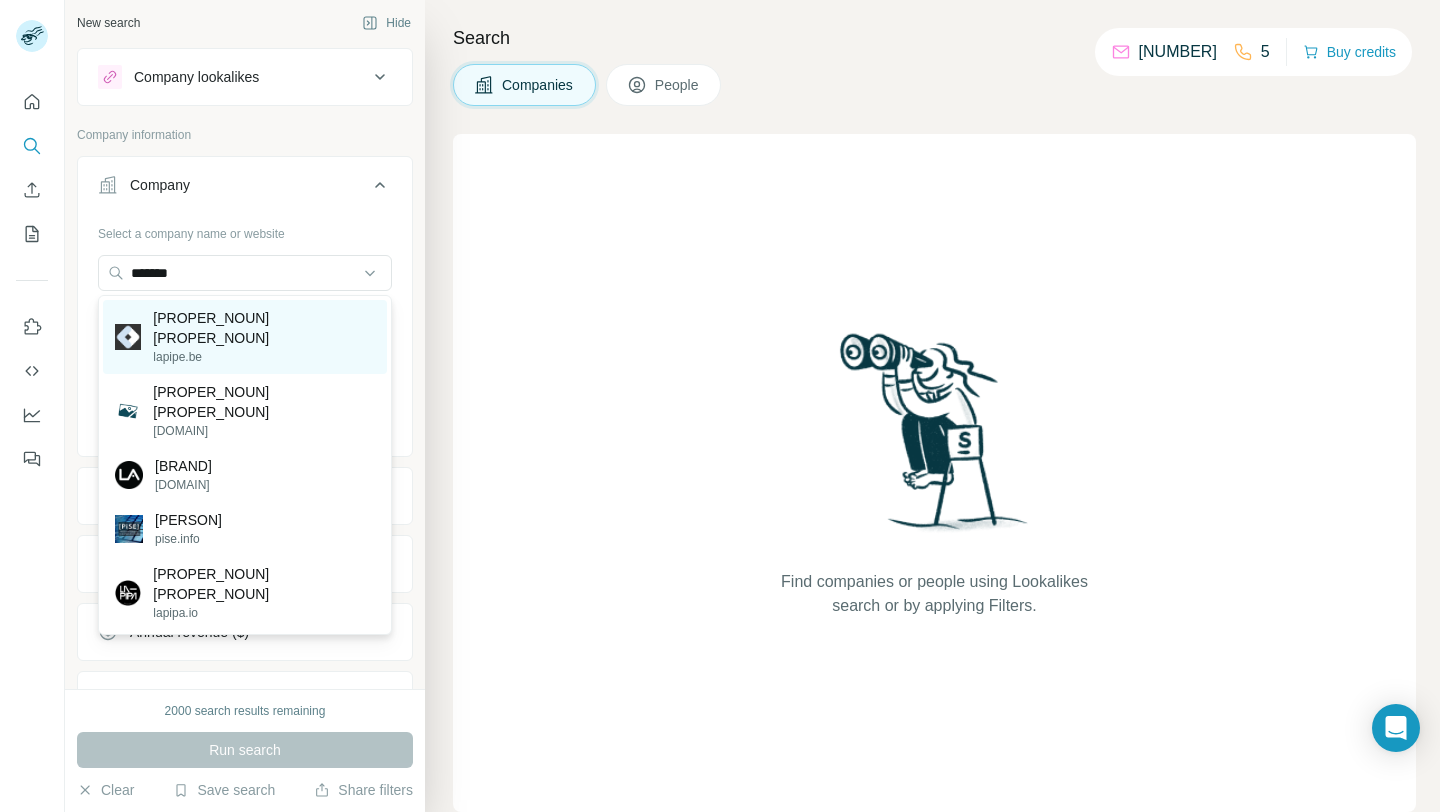 click on "[DOMAIN]" at bounding box center (245, 337) 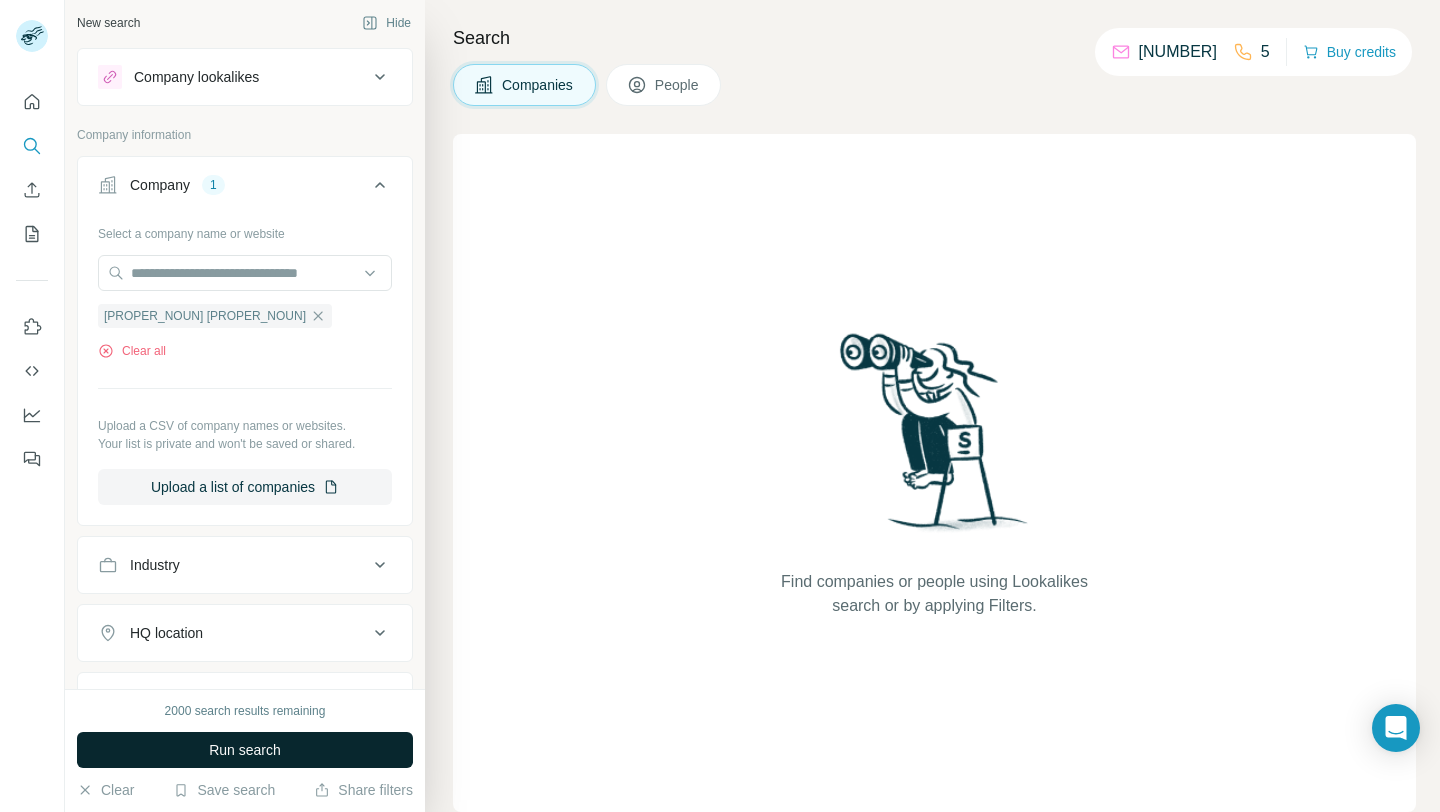 click on "Run search" at bounding box center (245, 750) 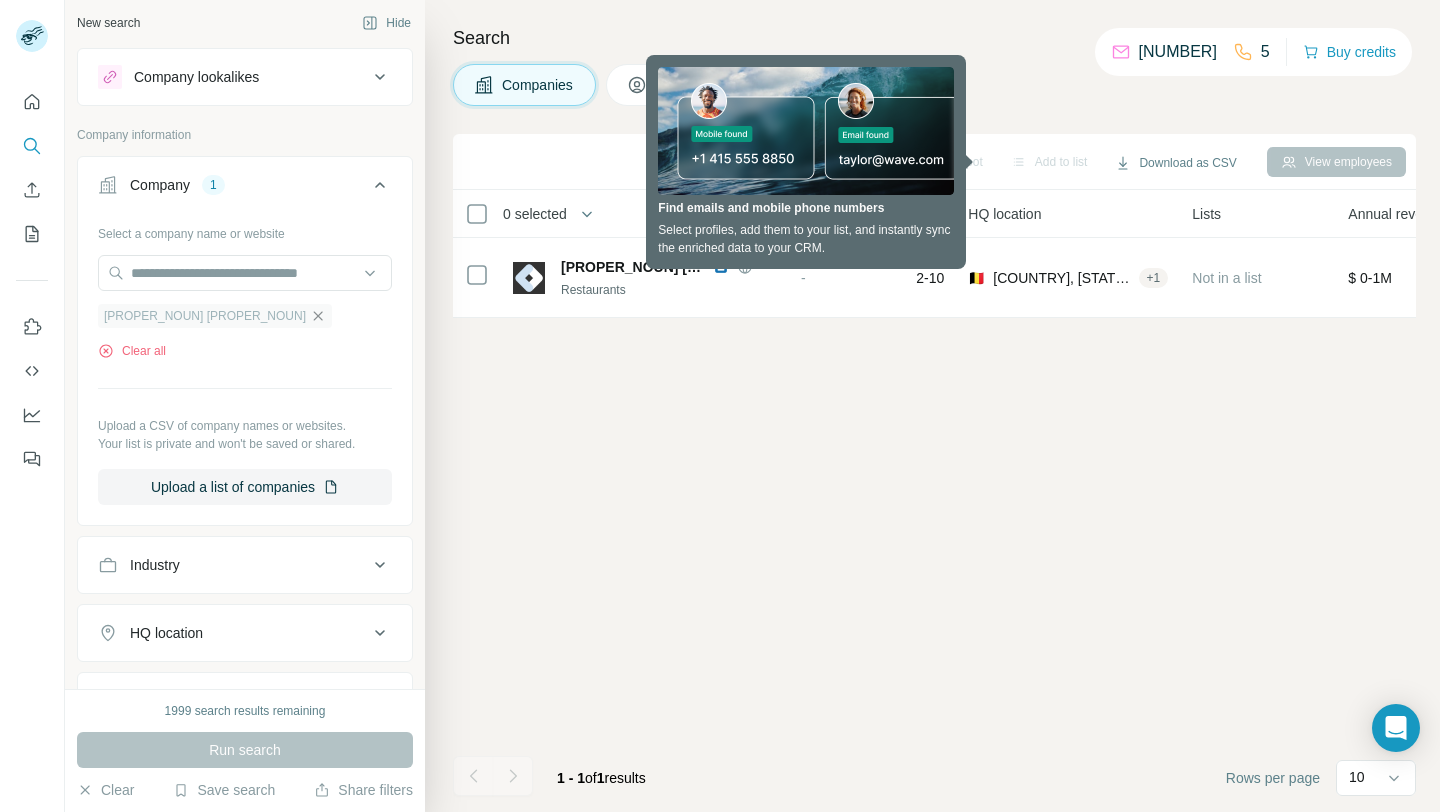 click 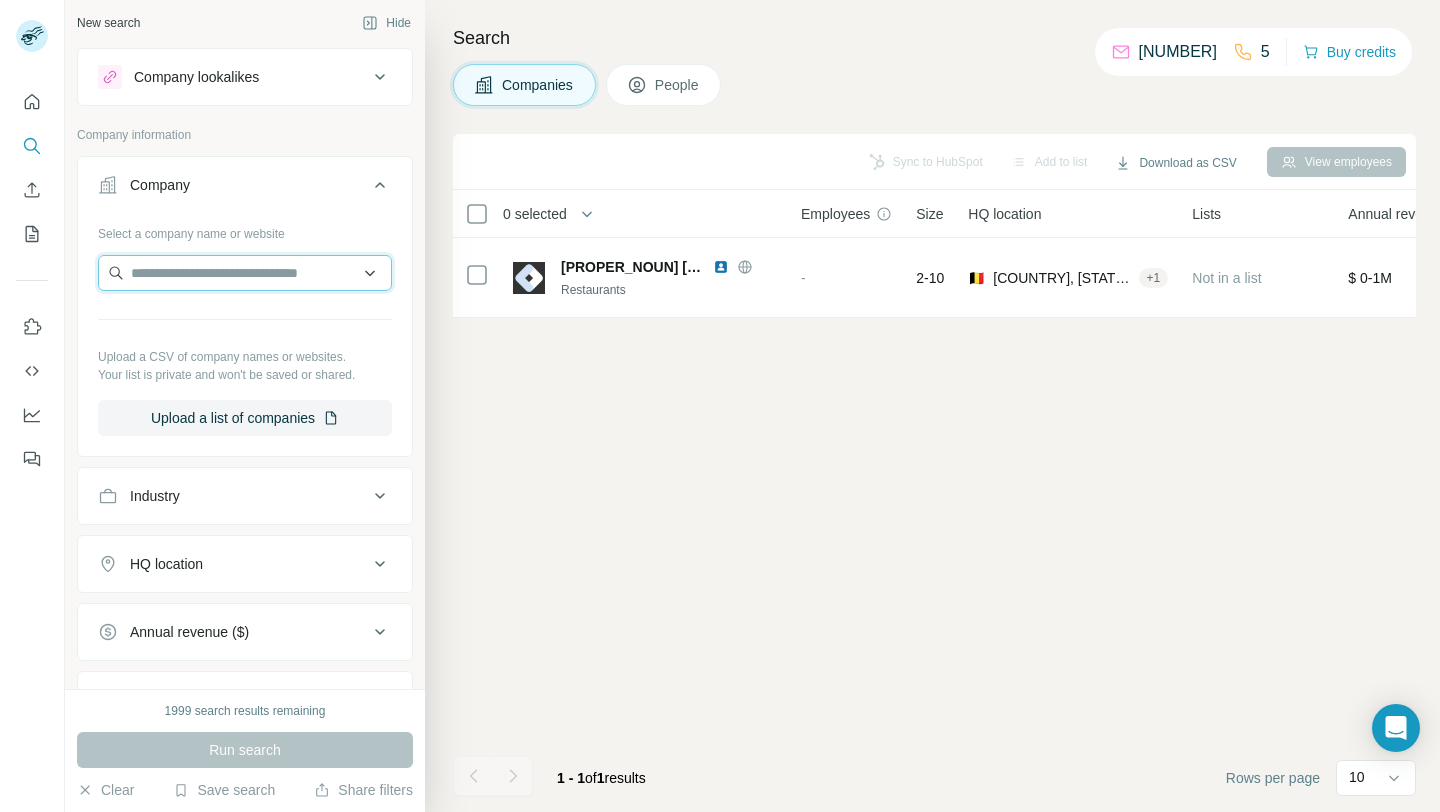 click at bounding box center [245, 273] 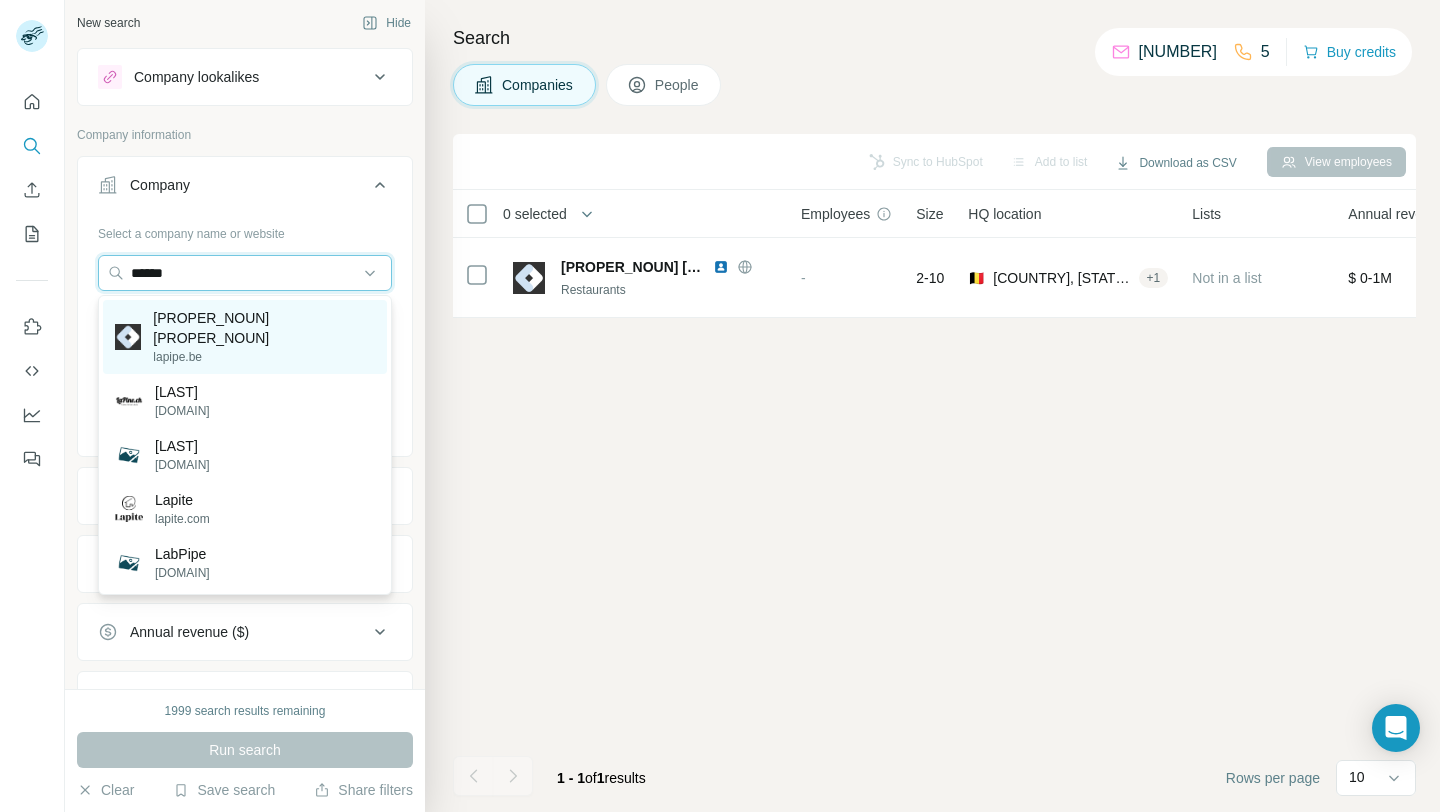 type on "******" 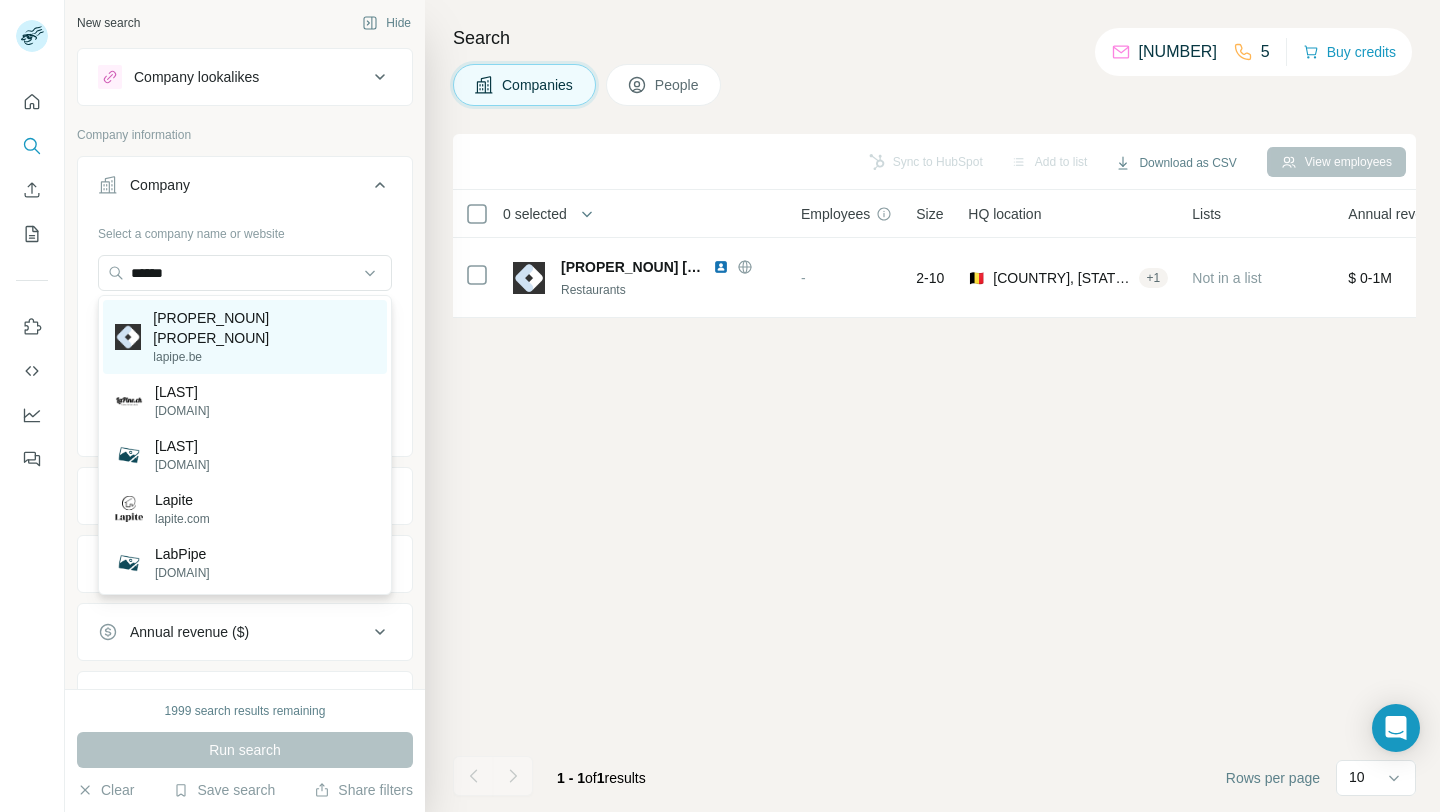 click on "[DOMAIN]" at bounding box center (245, 337) 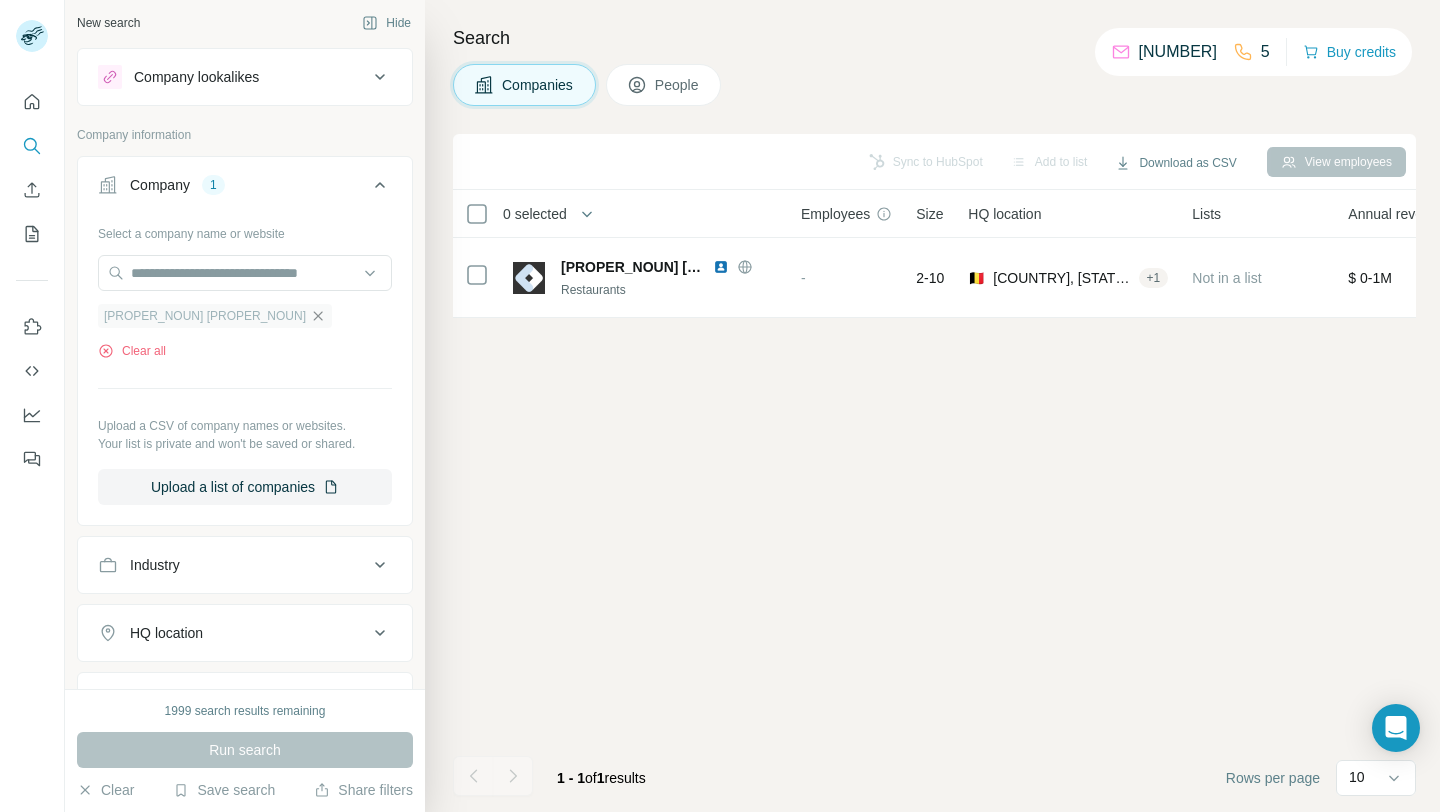 click 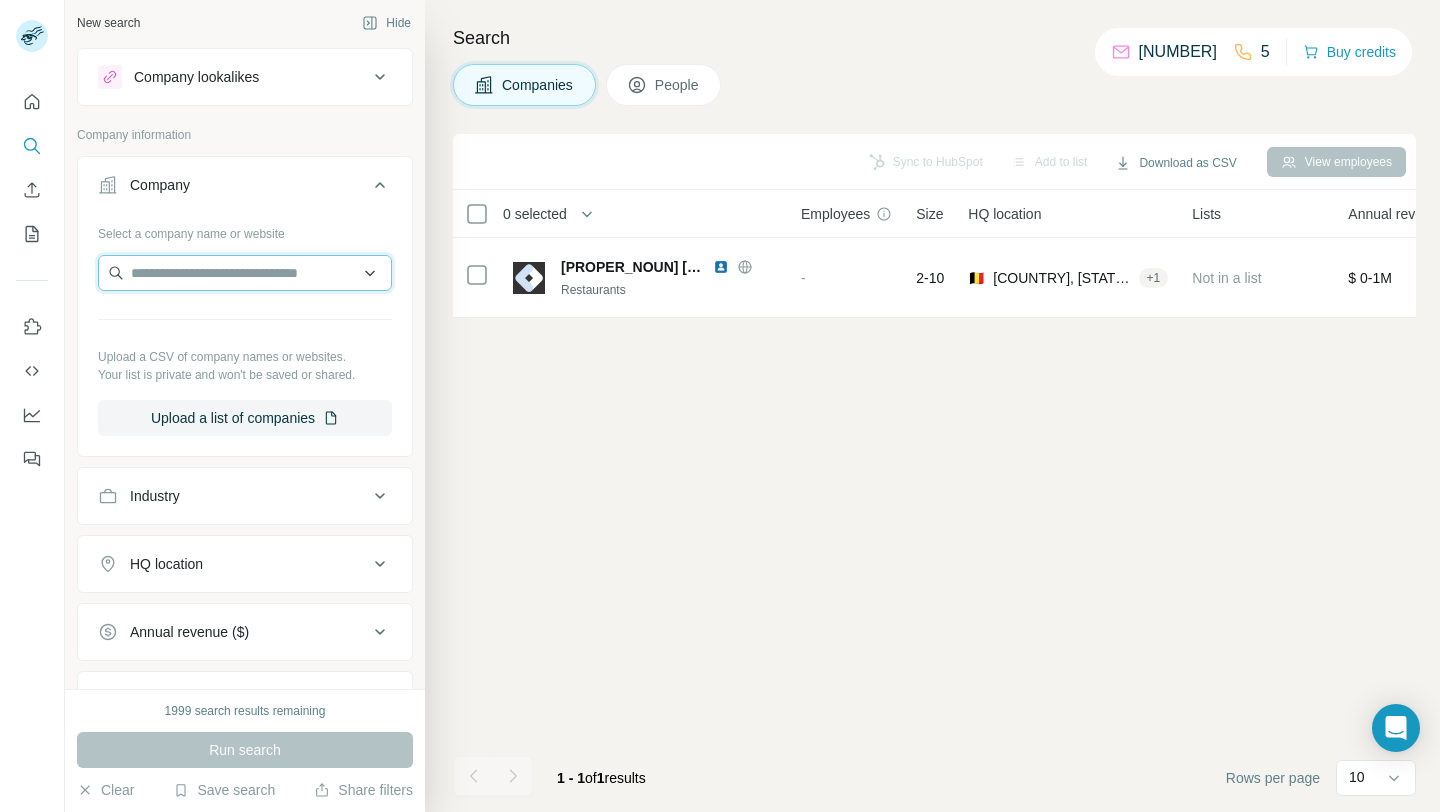 click at bounding box center [245, 273] 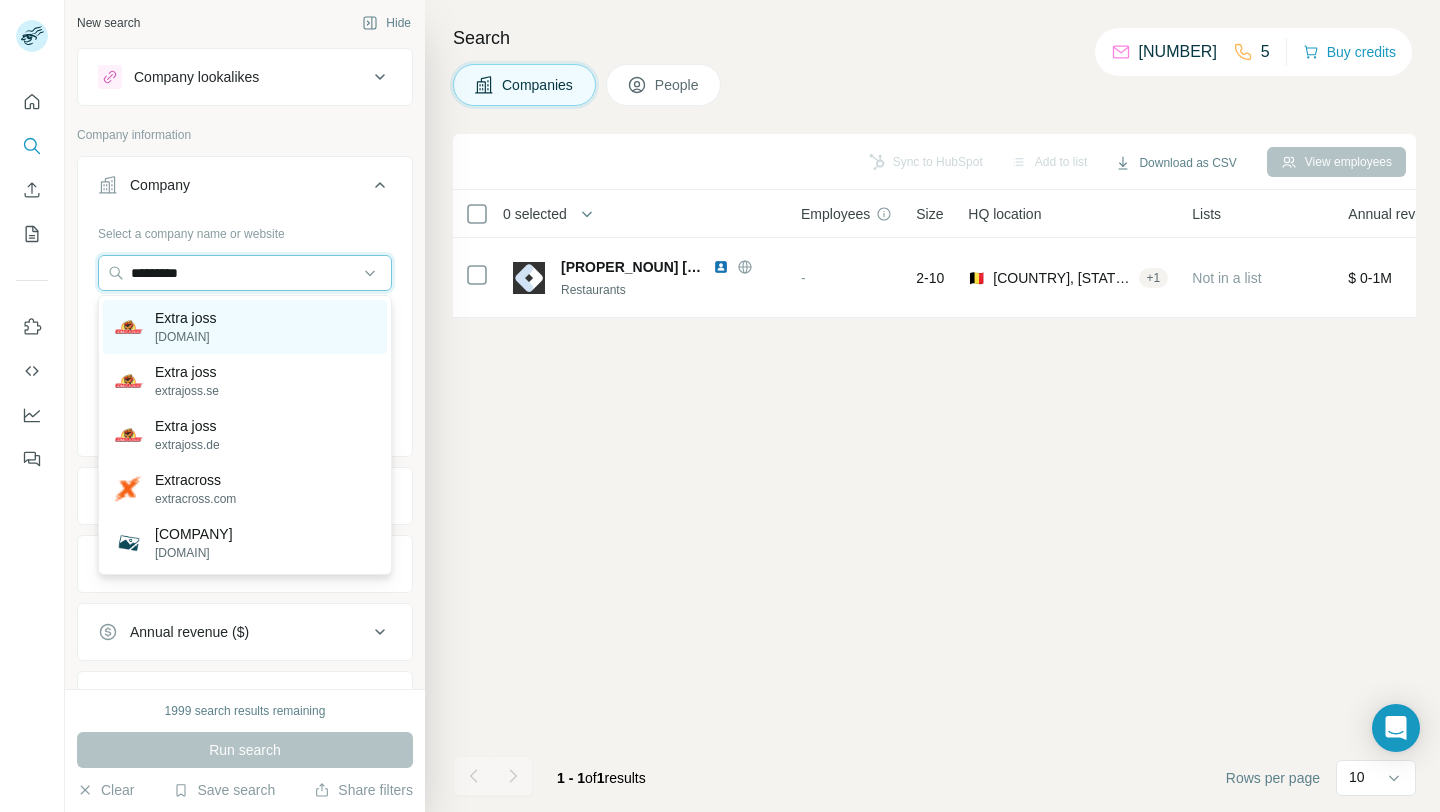type on "*********" 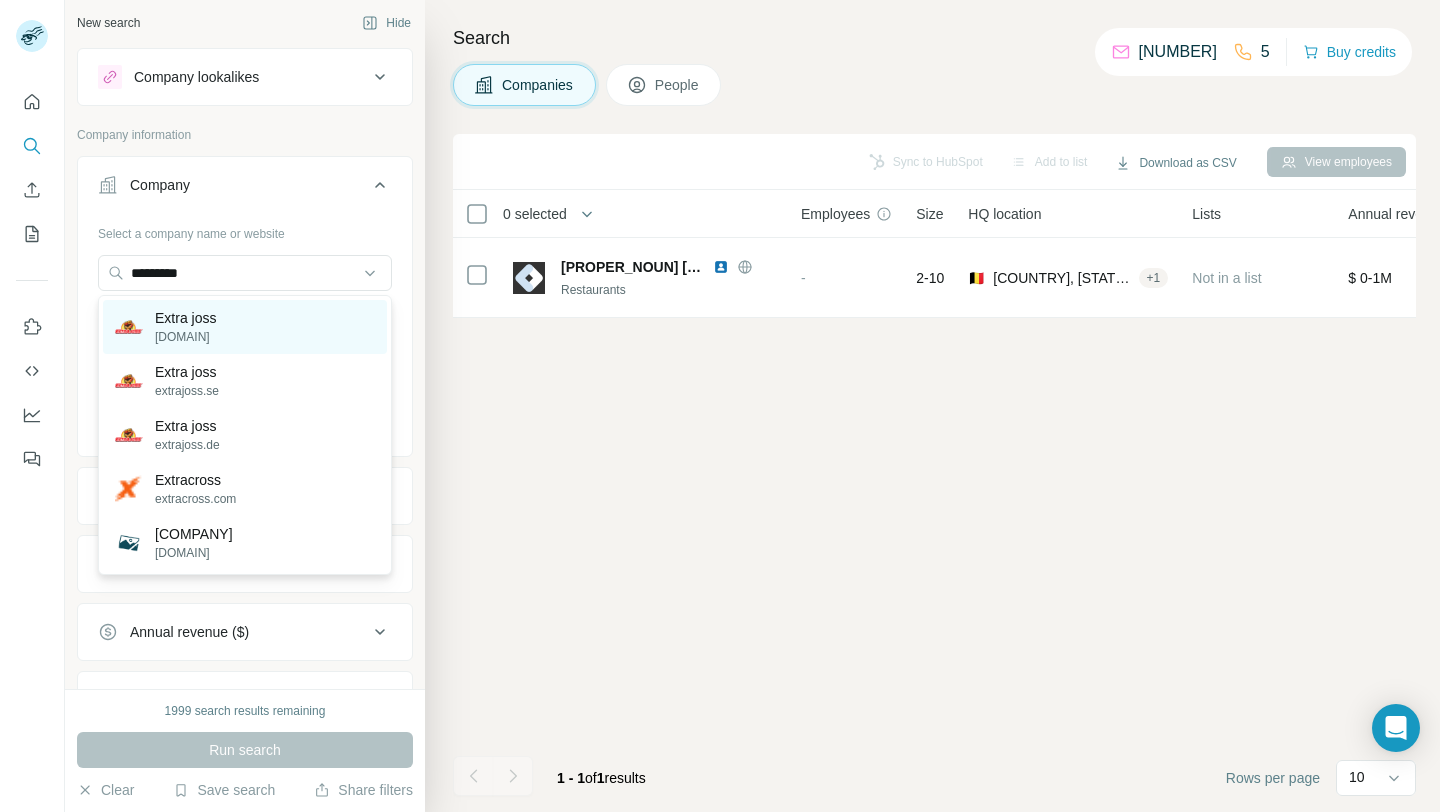 click on "[DOMAIN]" at bounding box center (245, 327) 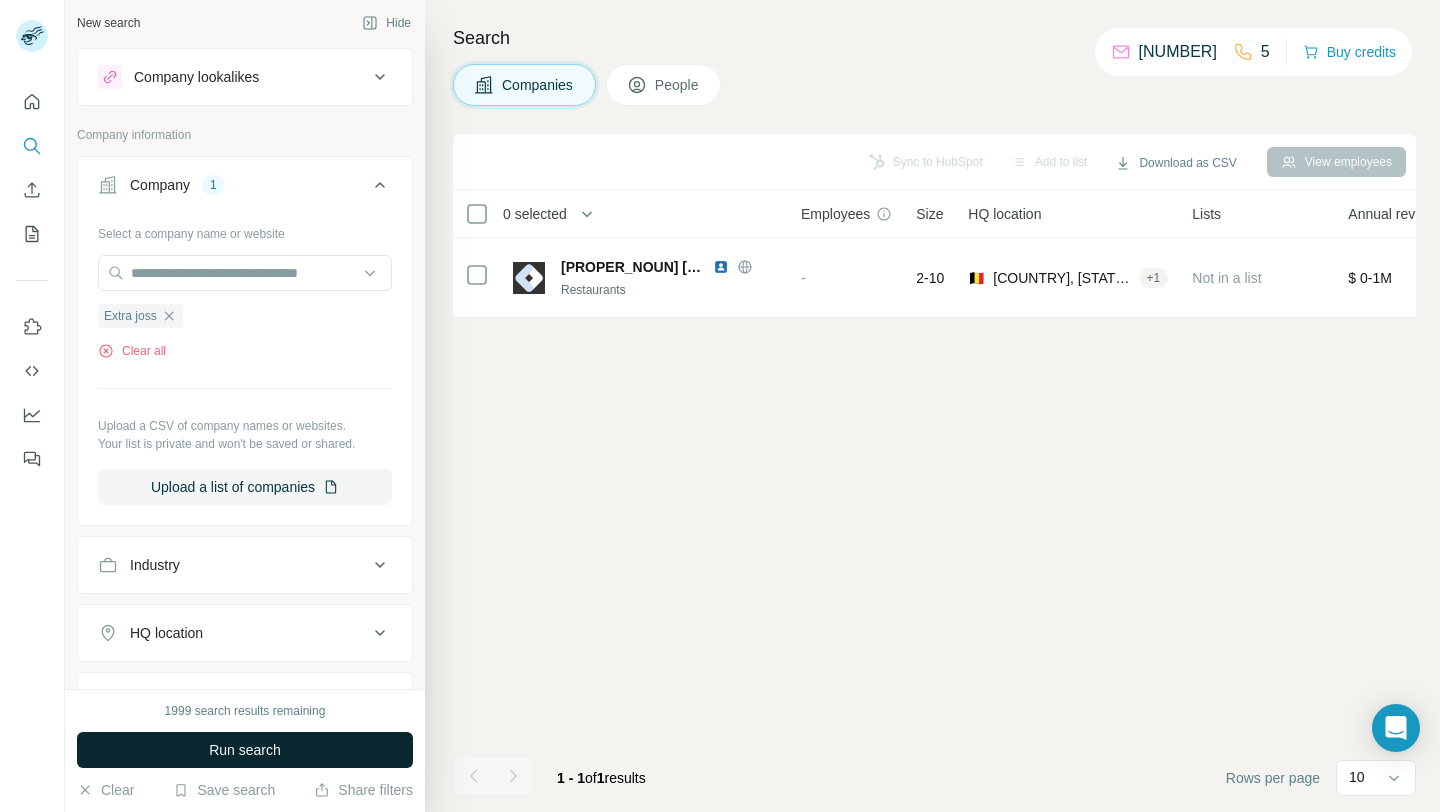 click on "Run search" at bounding box center (245, 750) 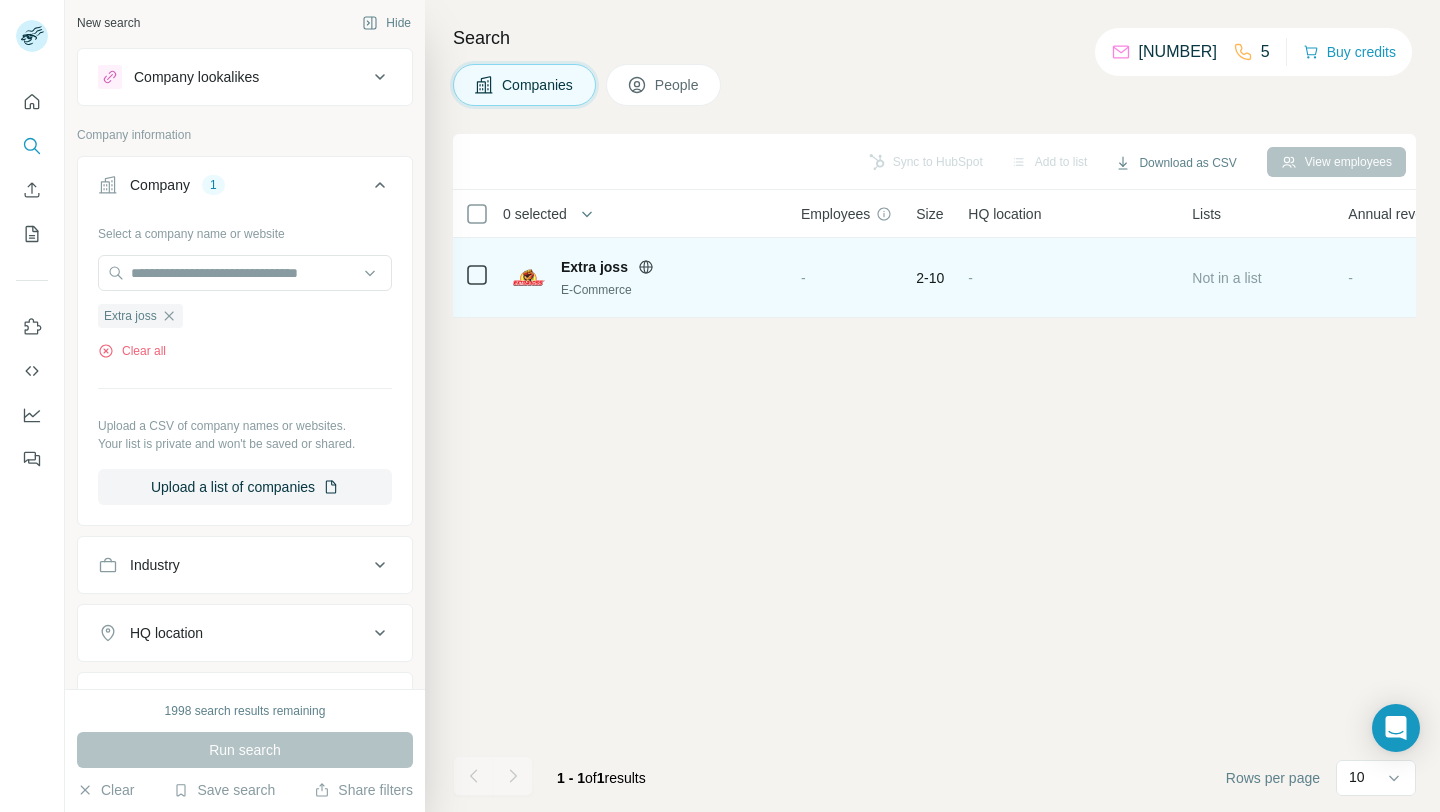 click at bounding box center [670, 267] 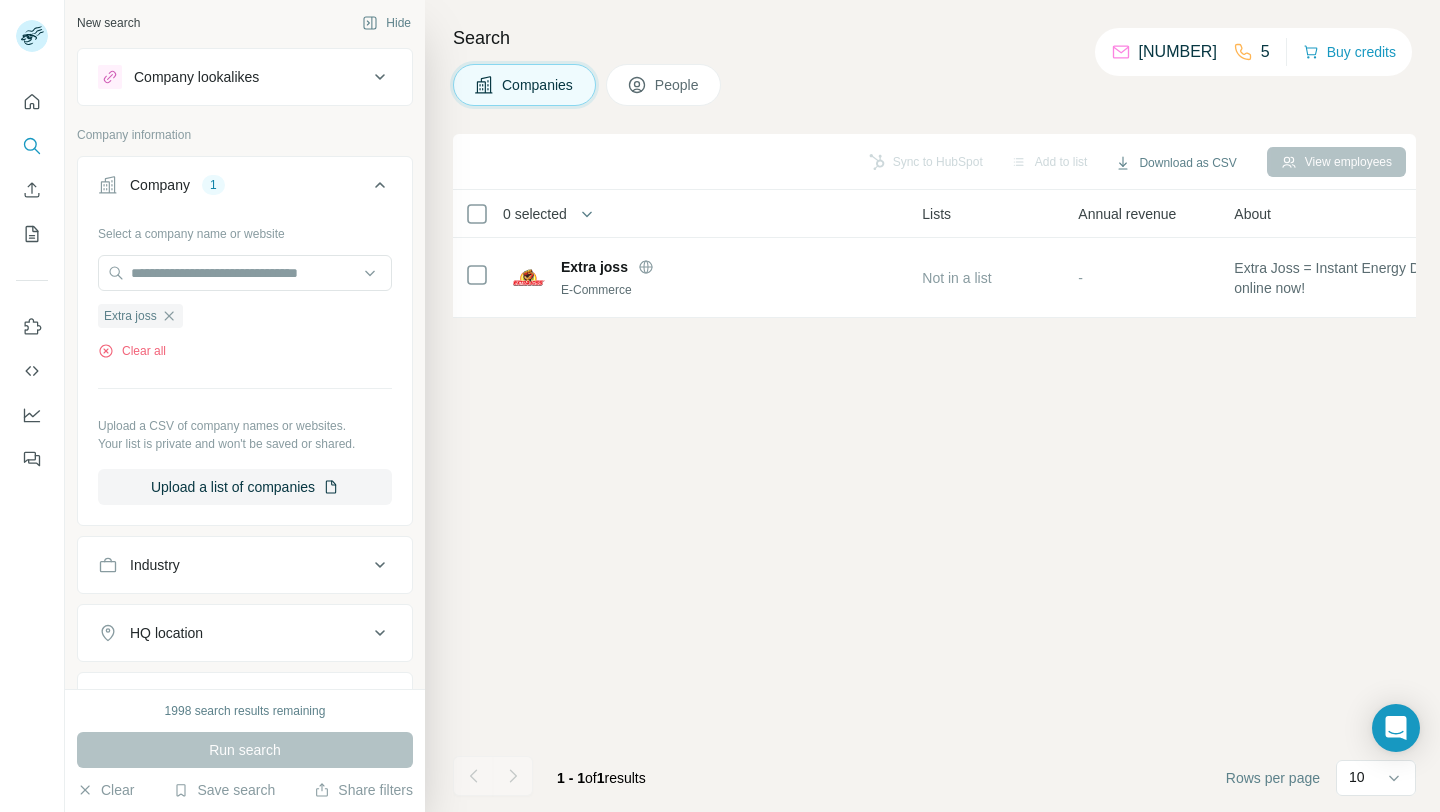 scroll, scrollTop: 0, scrollLeft: 0, axis: both 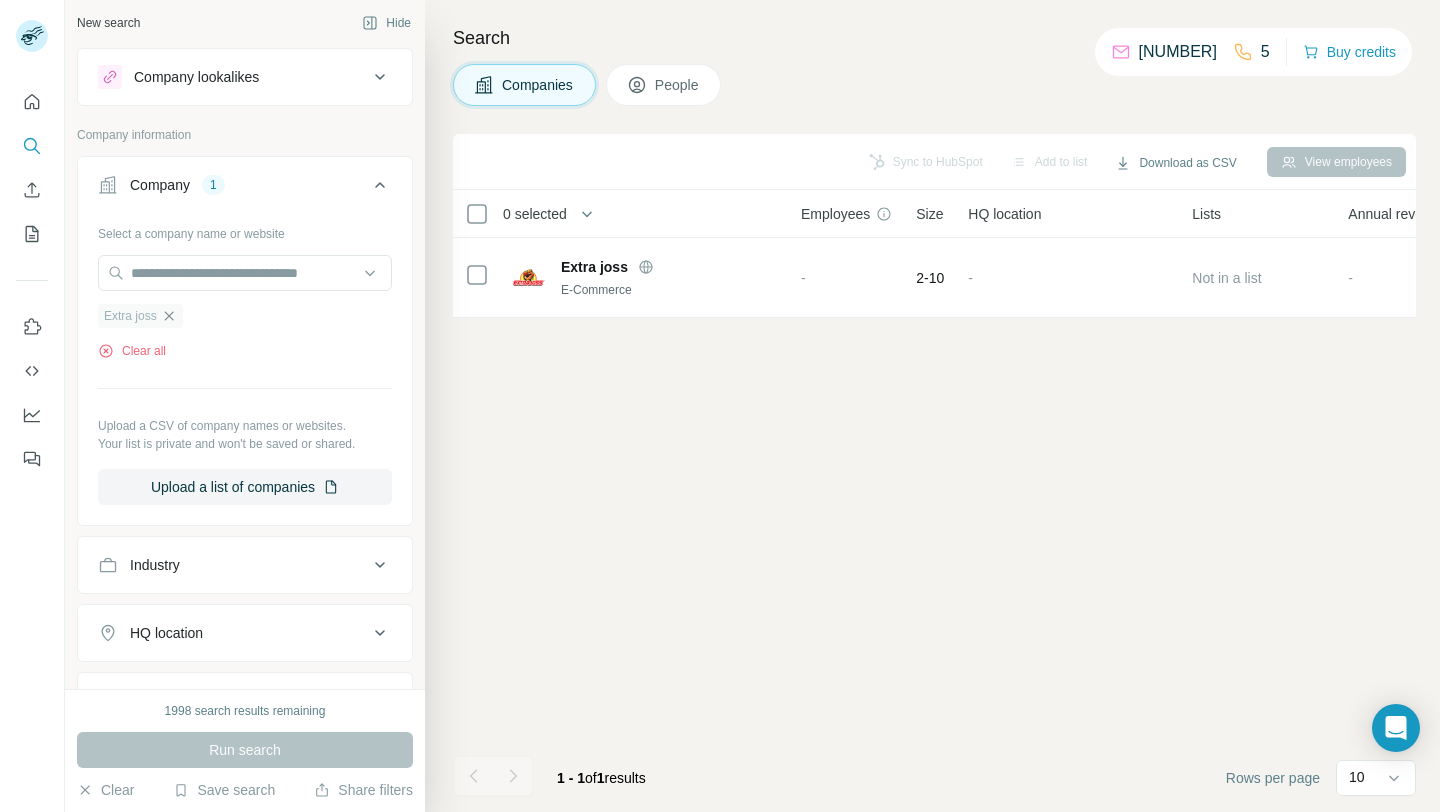 click 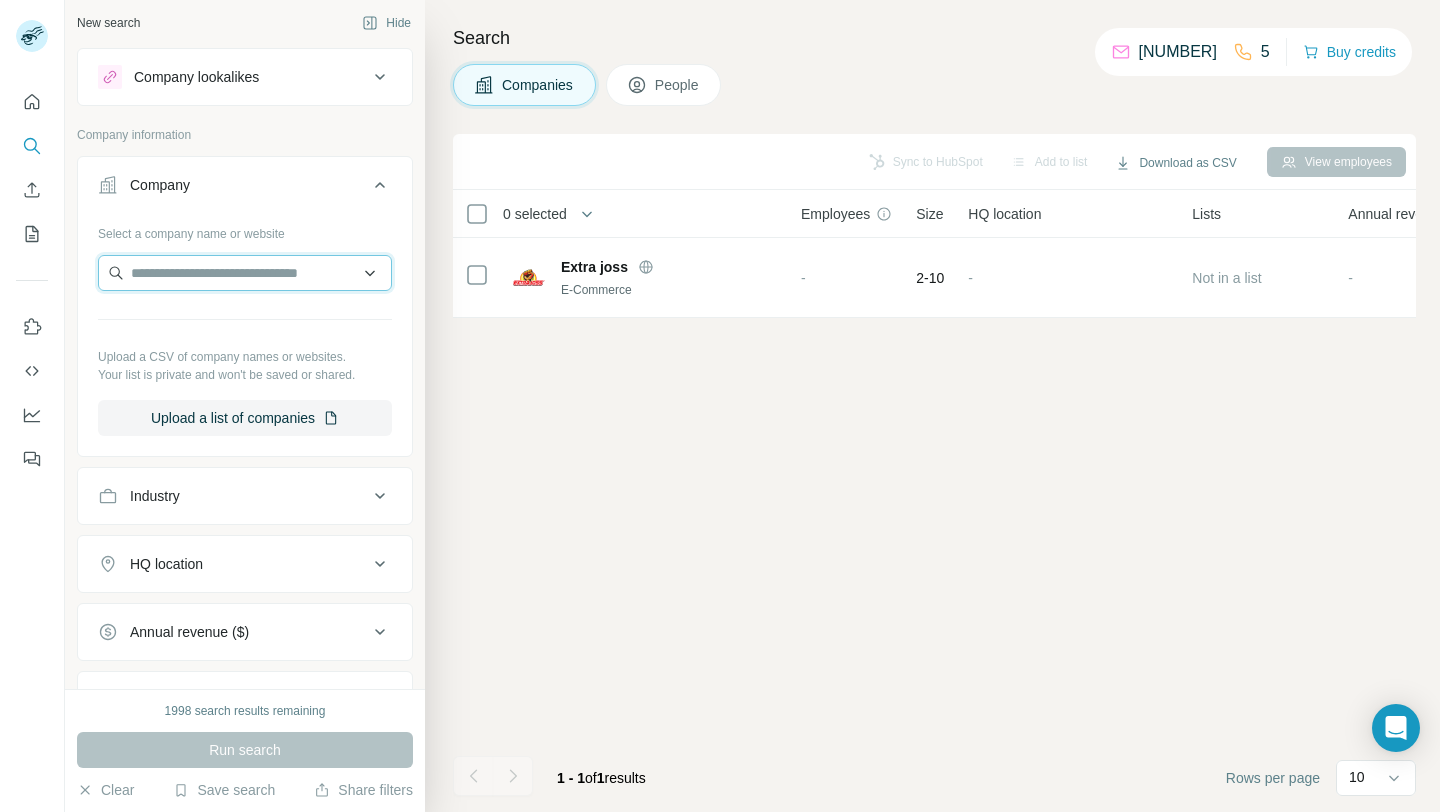 click at bounding box center [245, 273] 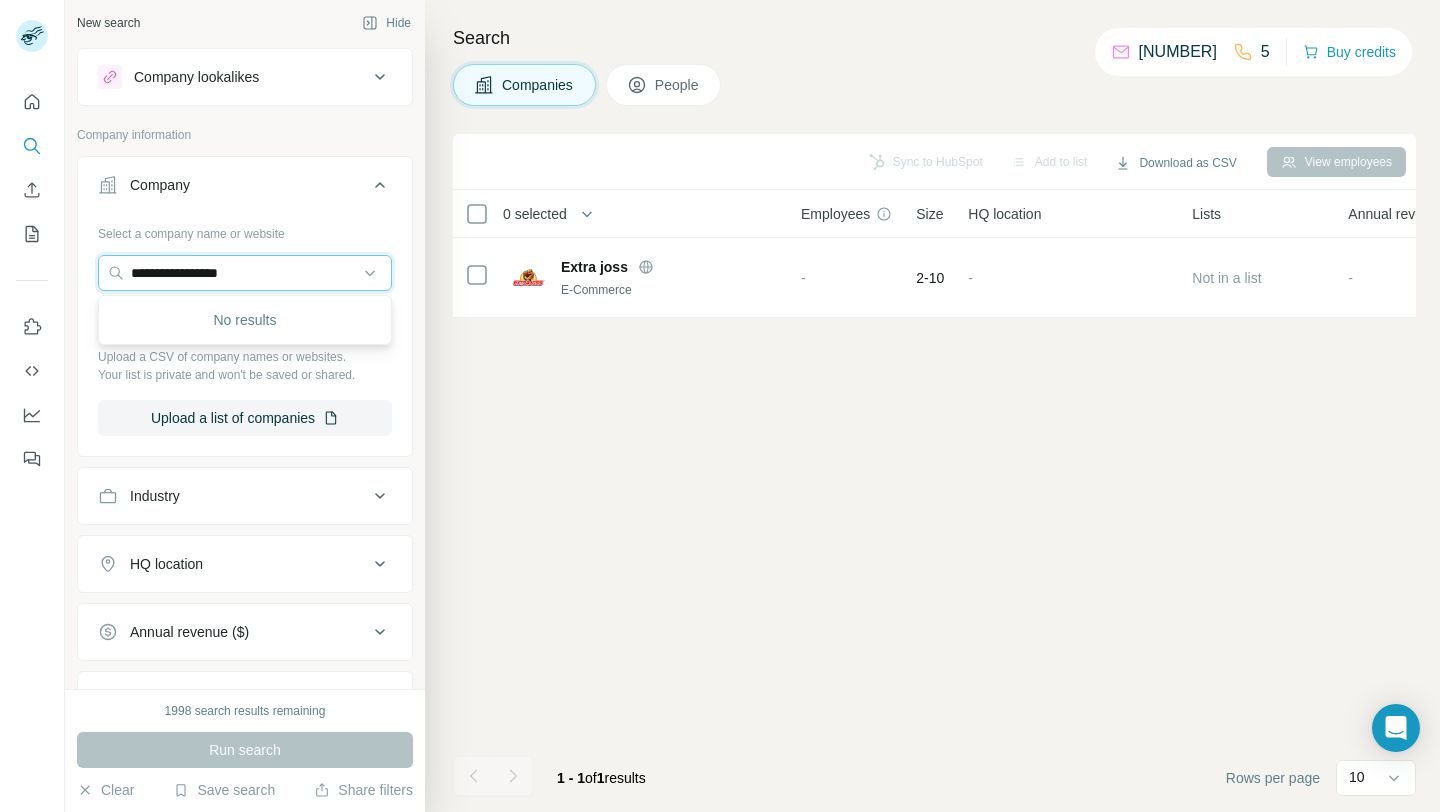 type on "**********" 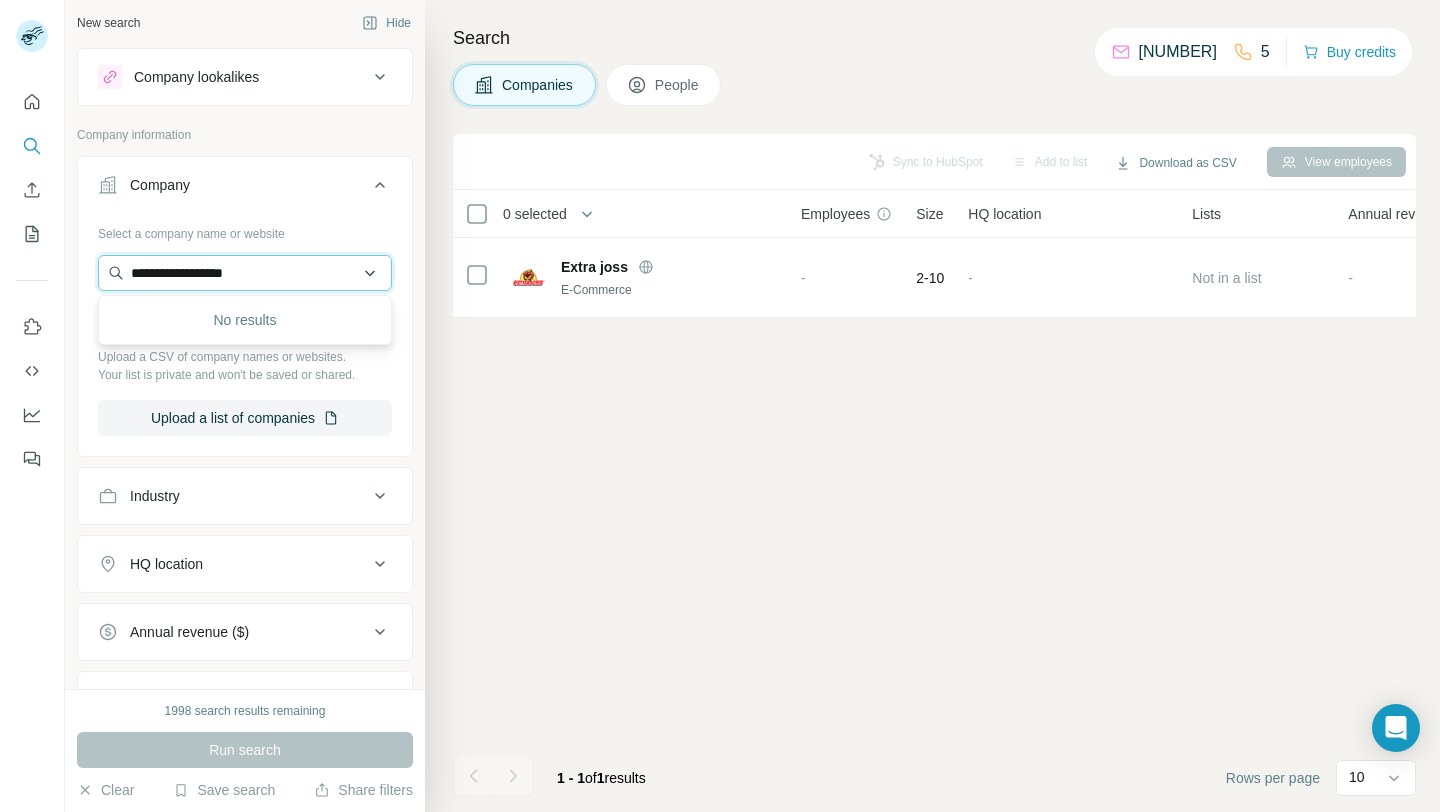 click on "**********" at bounding box center (245, 273) 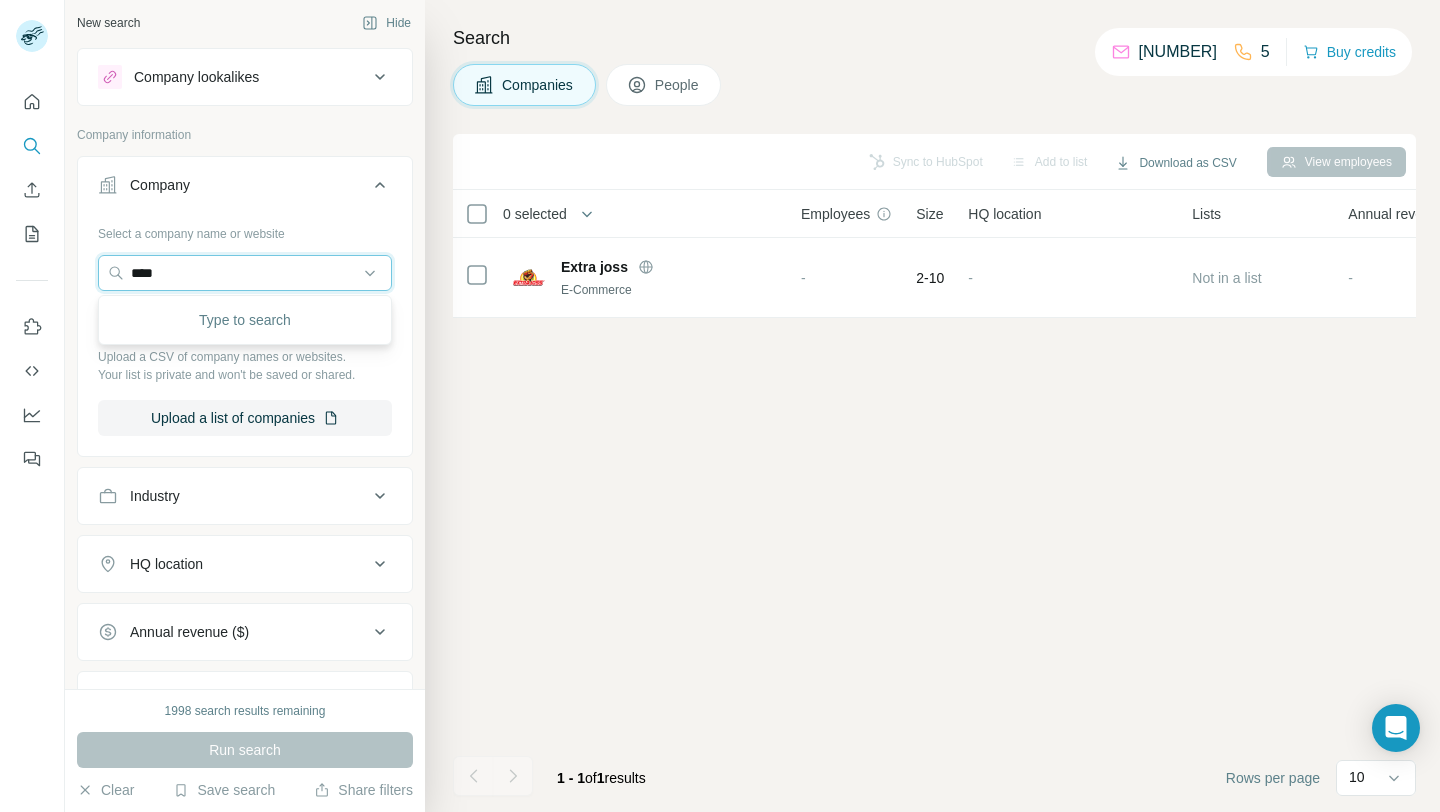 type on "*****" 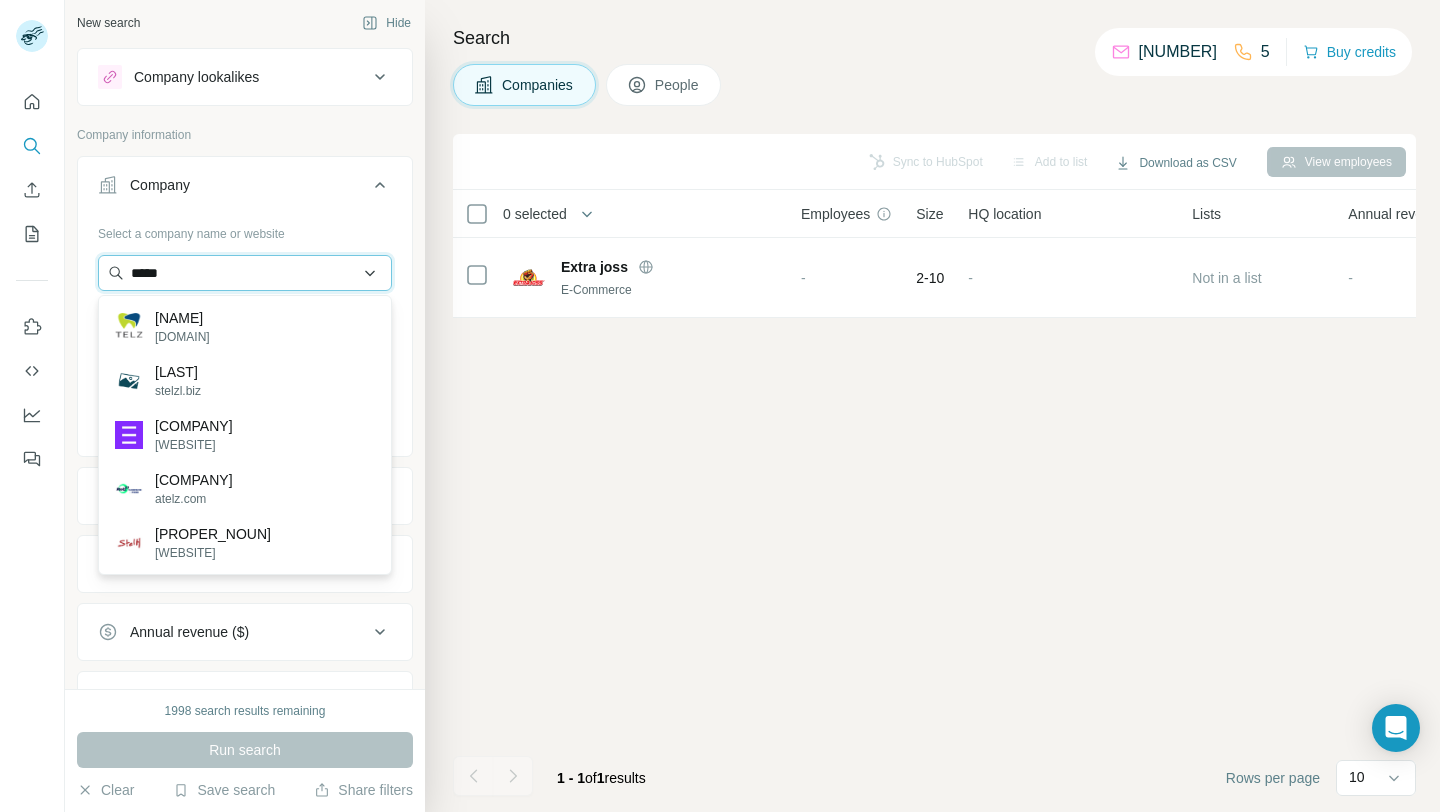 click on "*****" at bounding box center (245, 273) 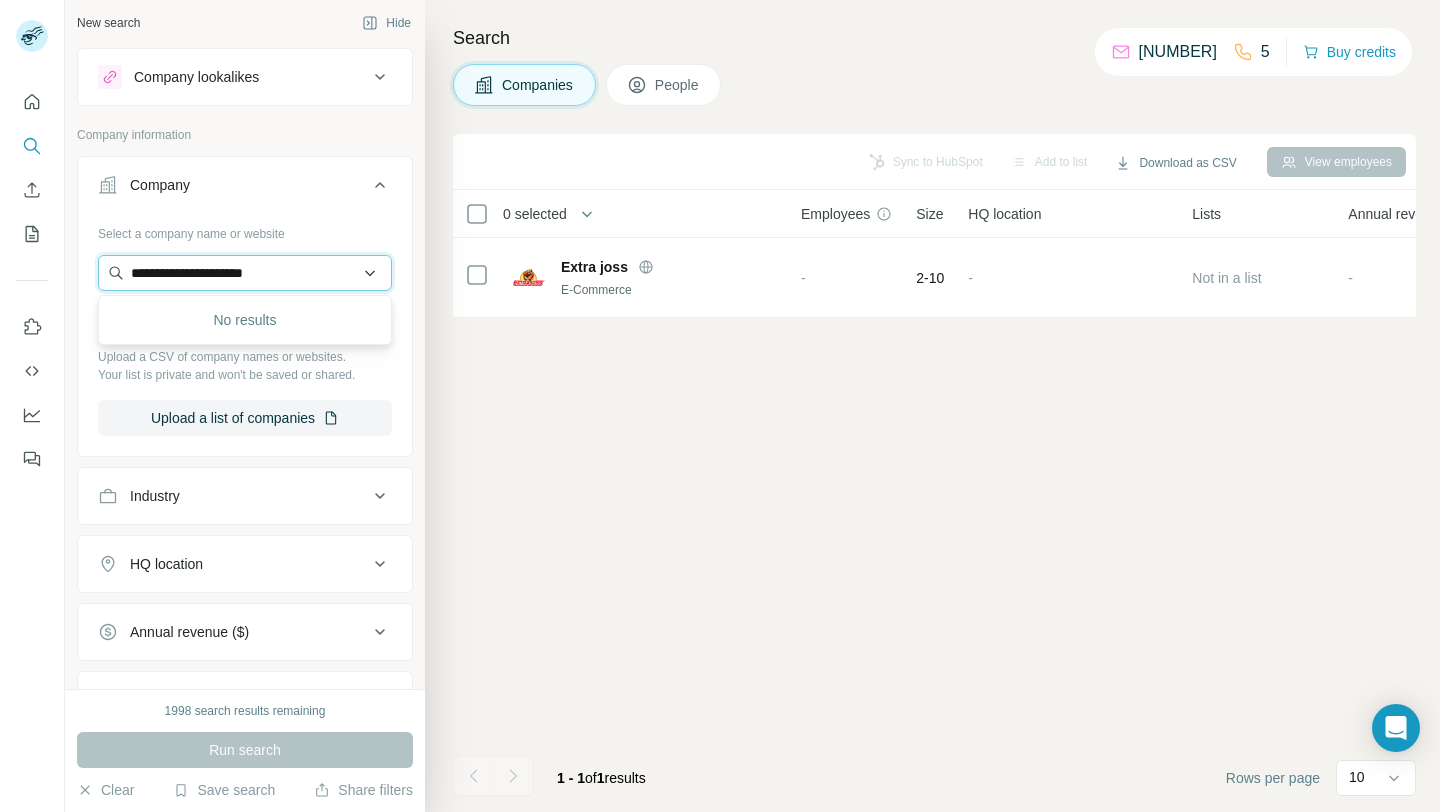 type on "**********" 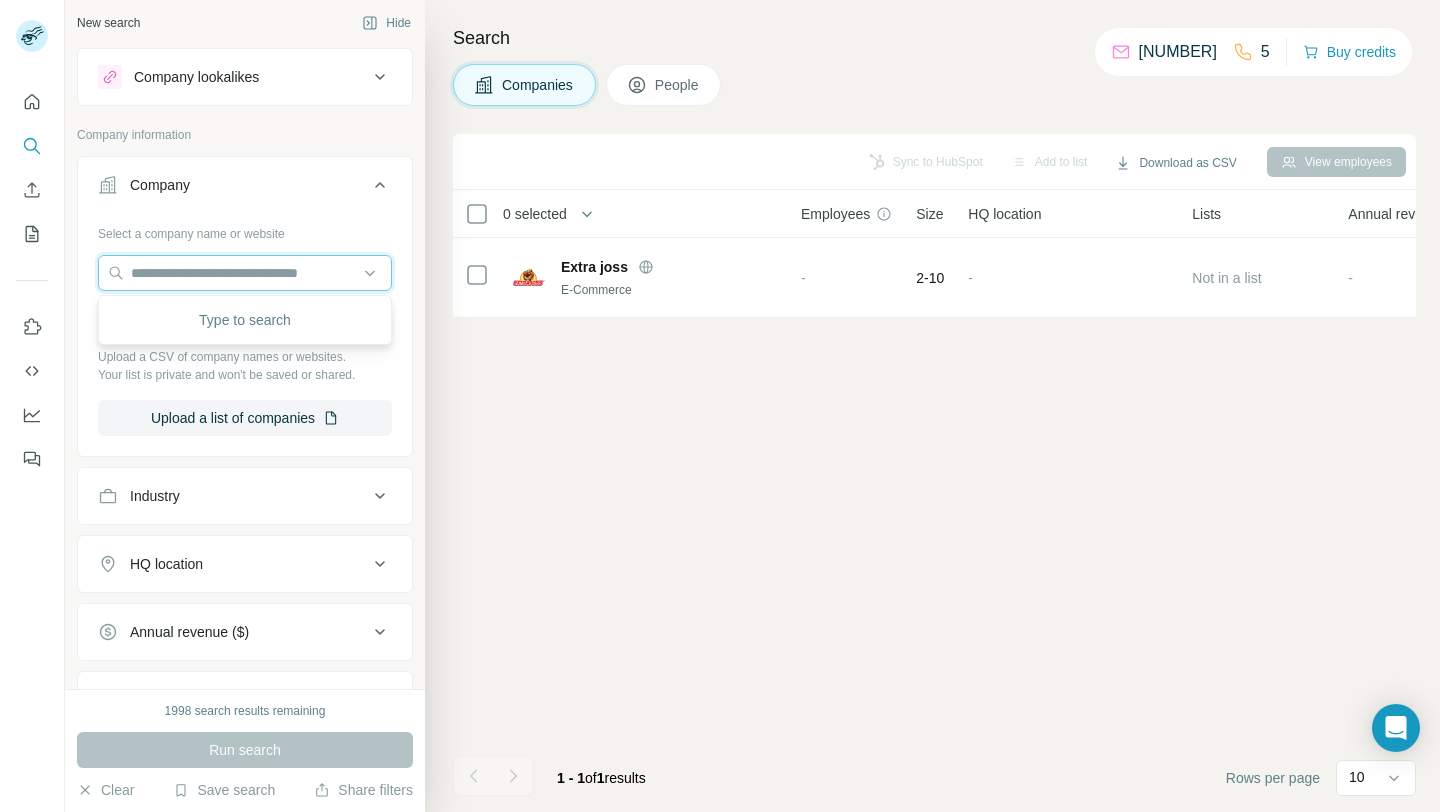 type 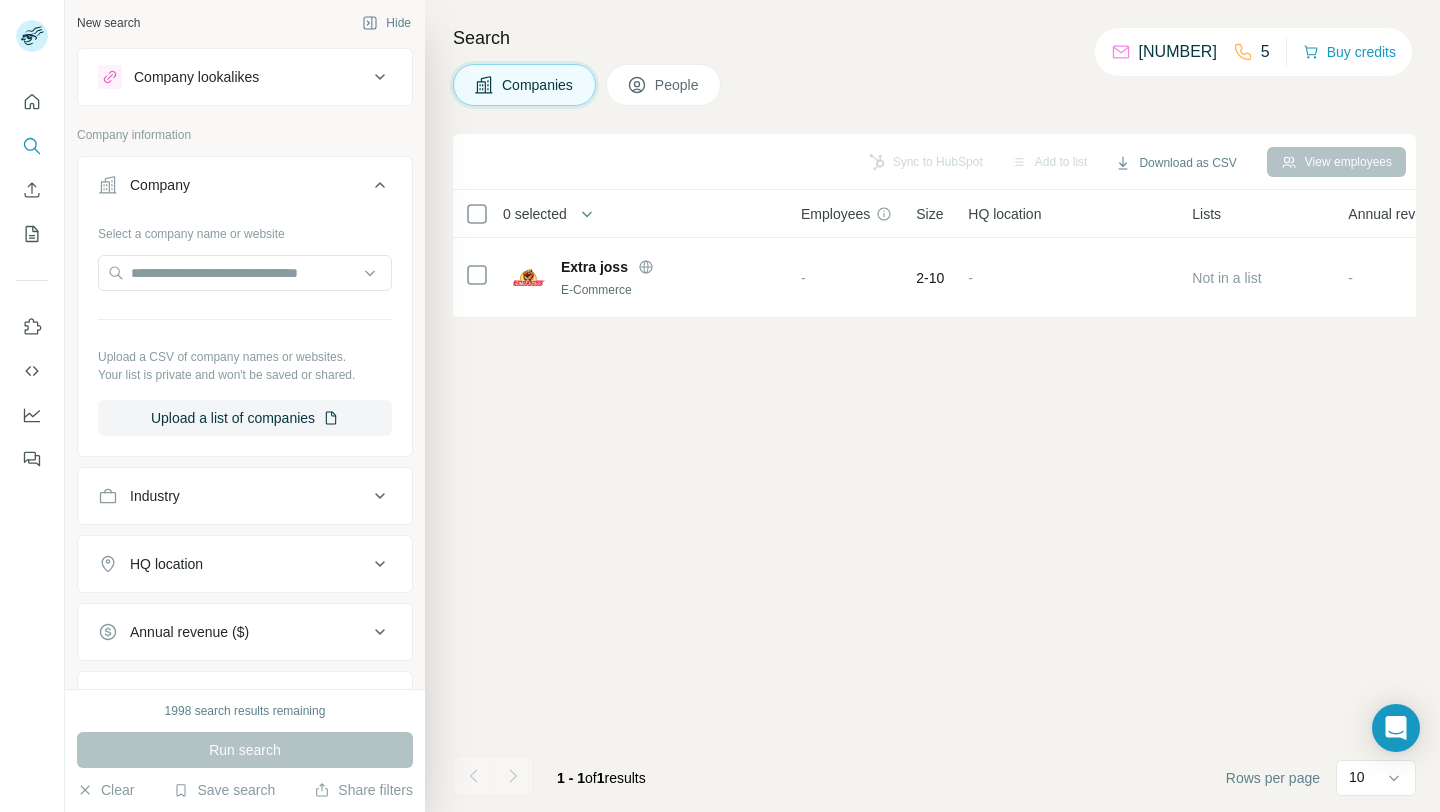 click 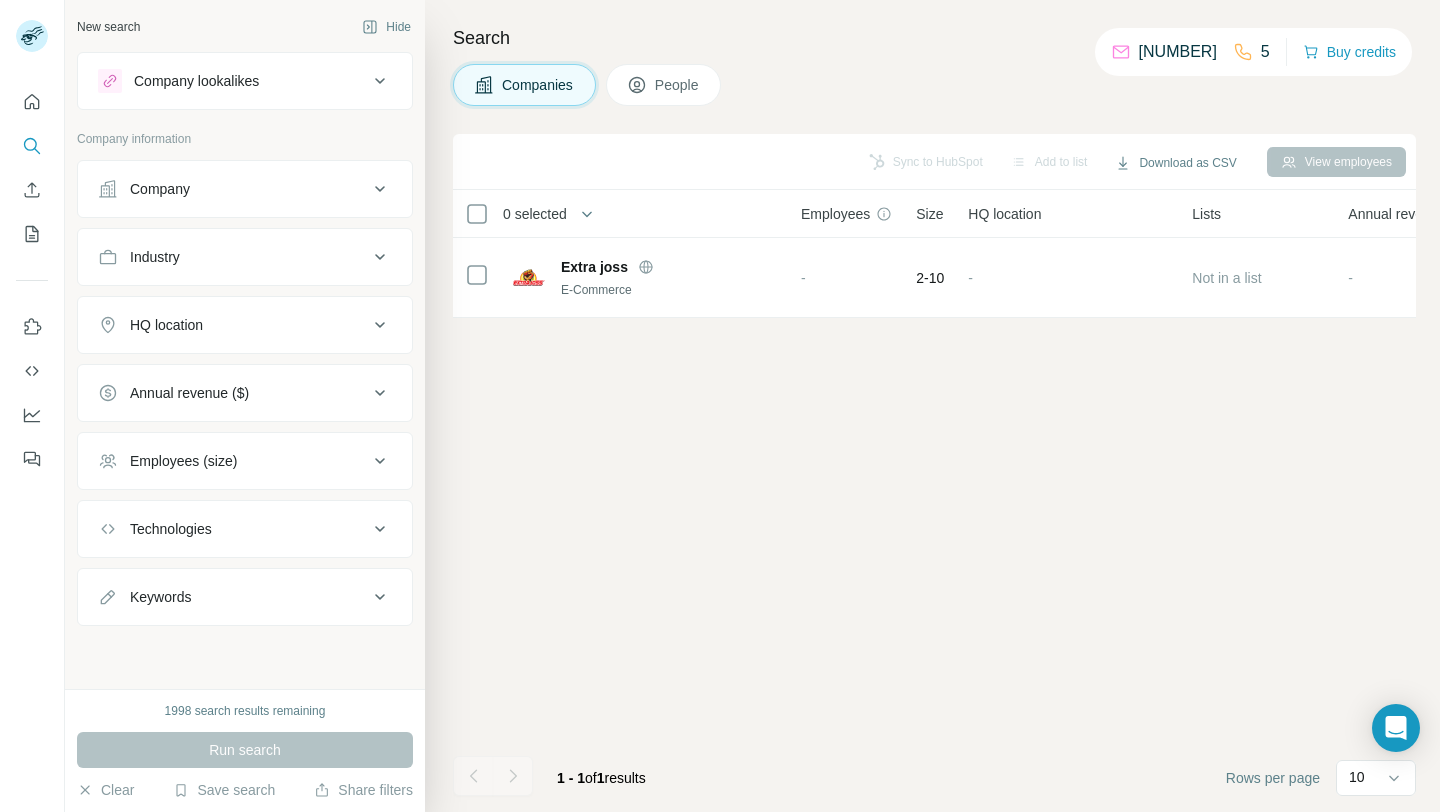 click on "Company" at bounding box center (245, 189) 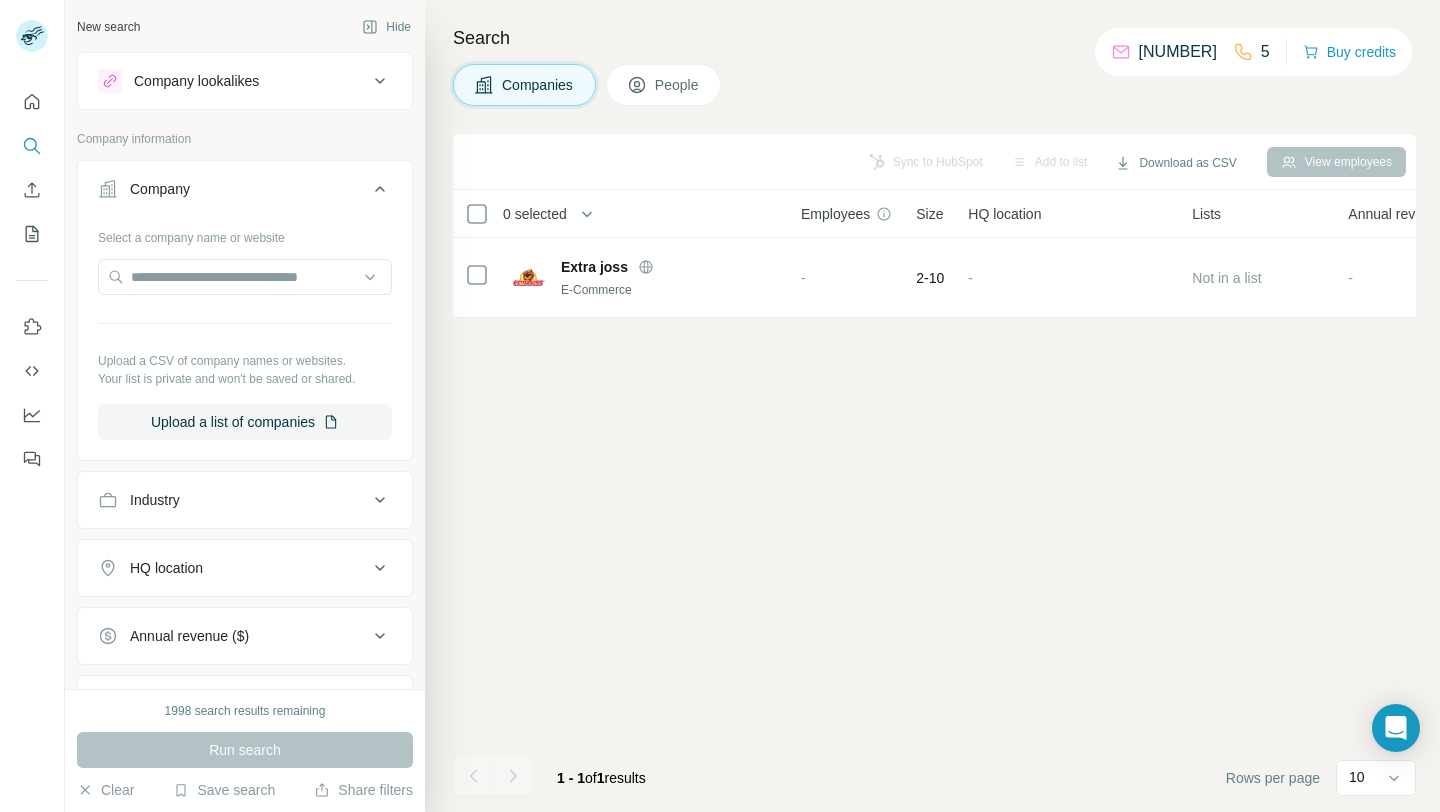 click on "Select a company name or website Upload a CSV of company names or websites. Your list is private and won't be saved or shared. Upload a list of companies" at bounding box center (245, 330) 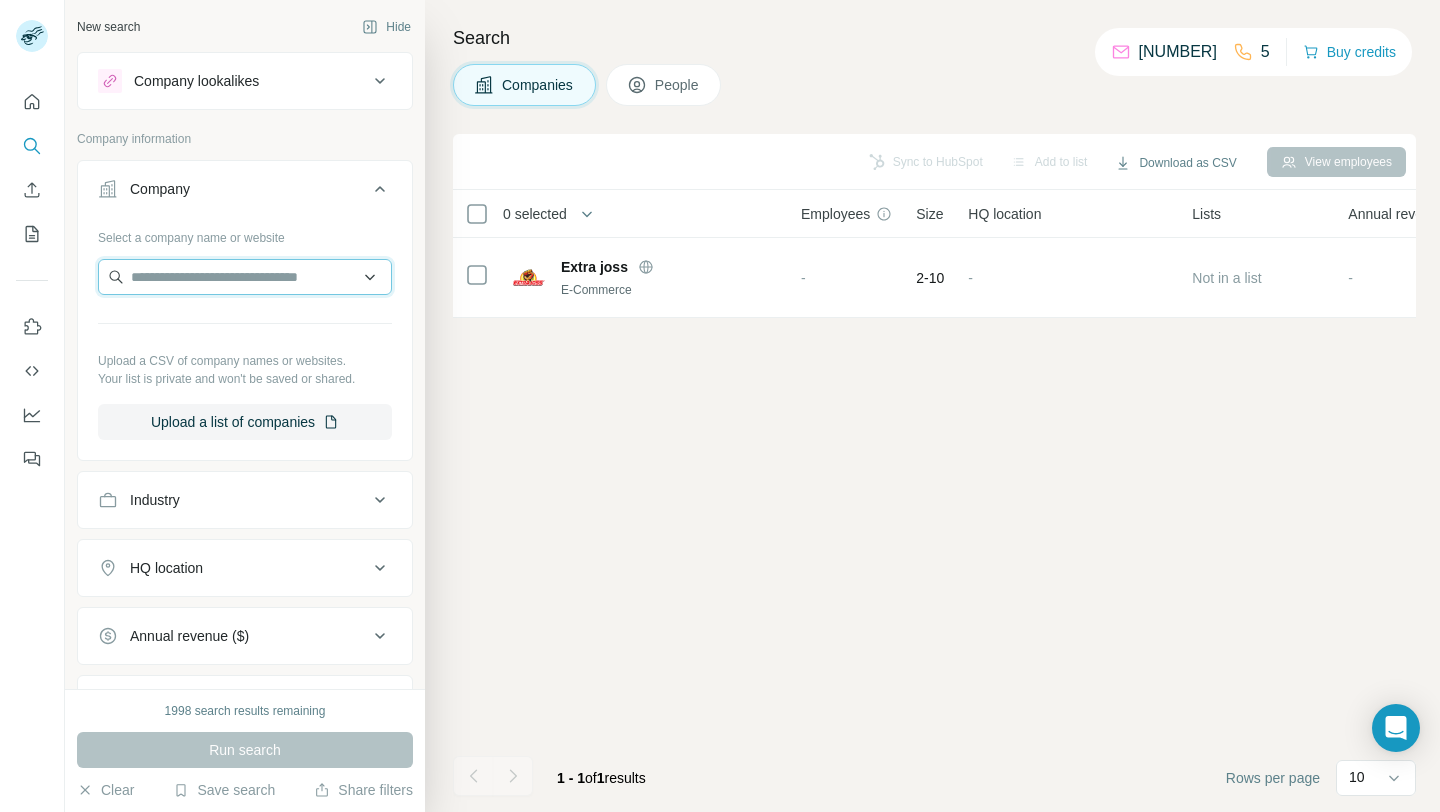 click at bounding box center (245, 277) 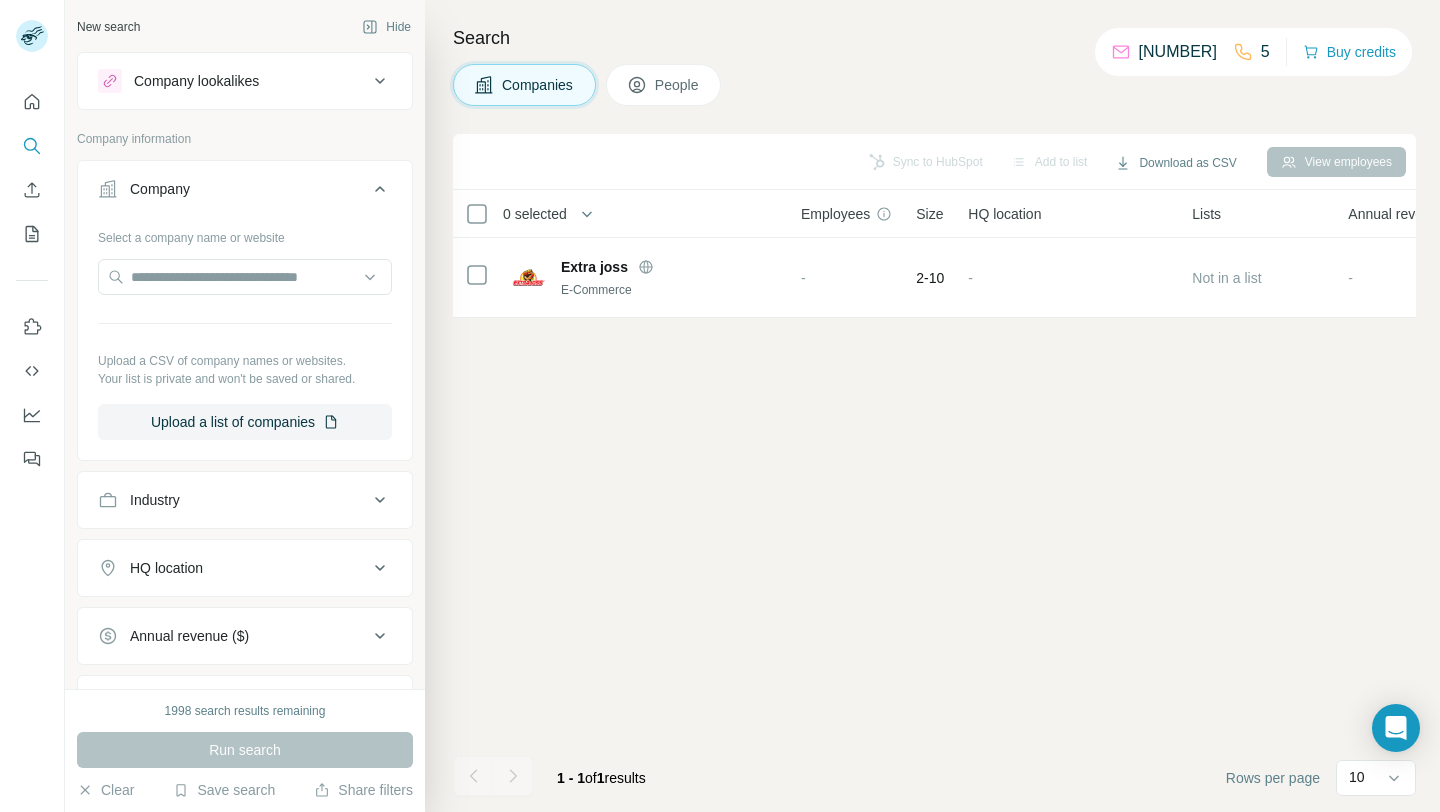 click on "HQ location" at bounding box center [233, 568] 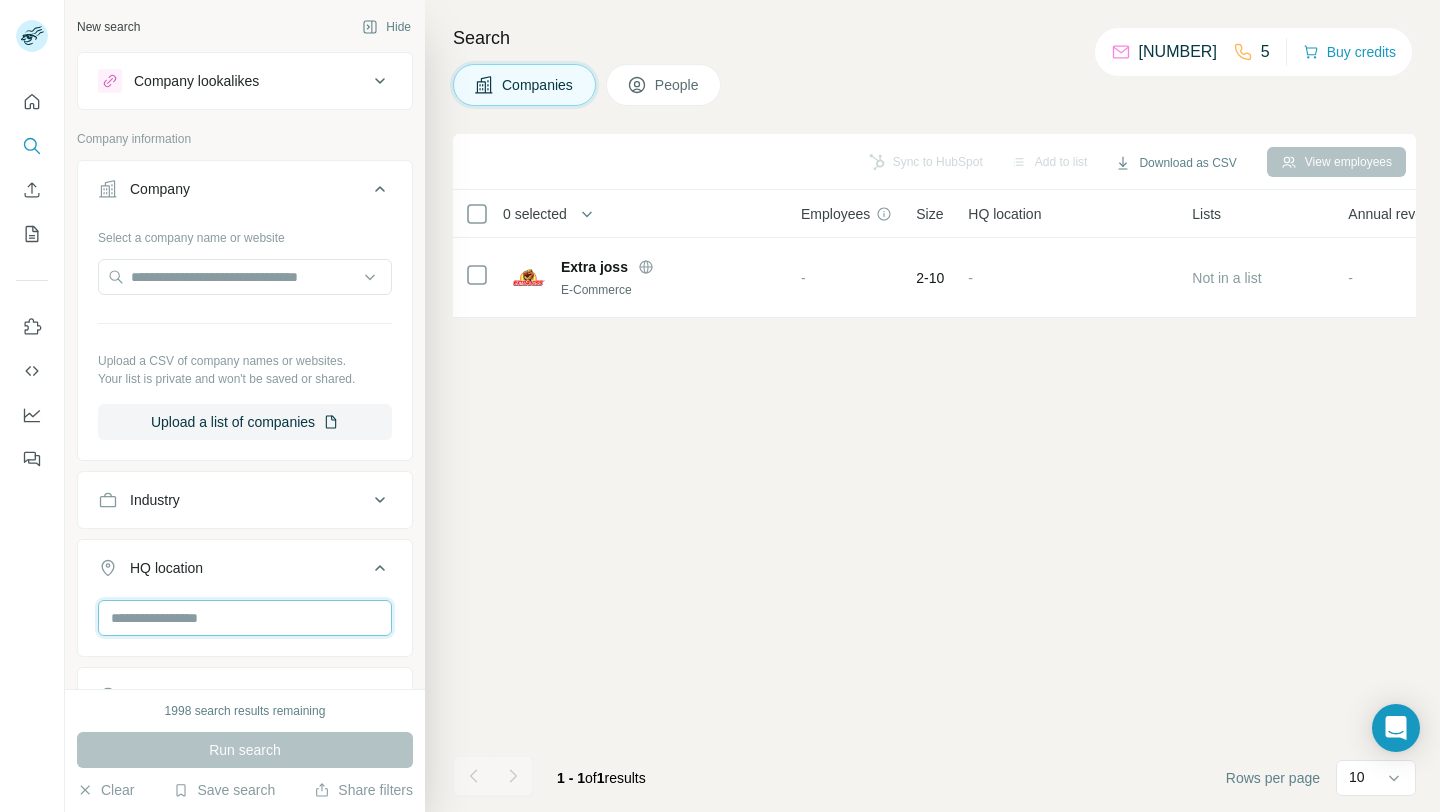 click at bounding box center (245, 618) 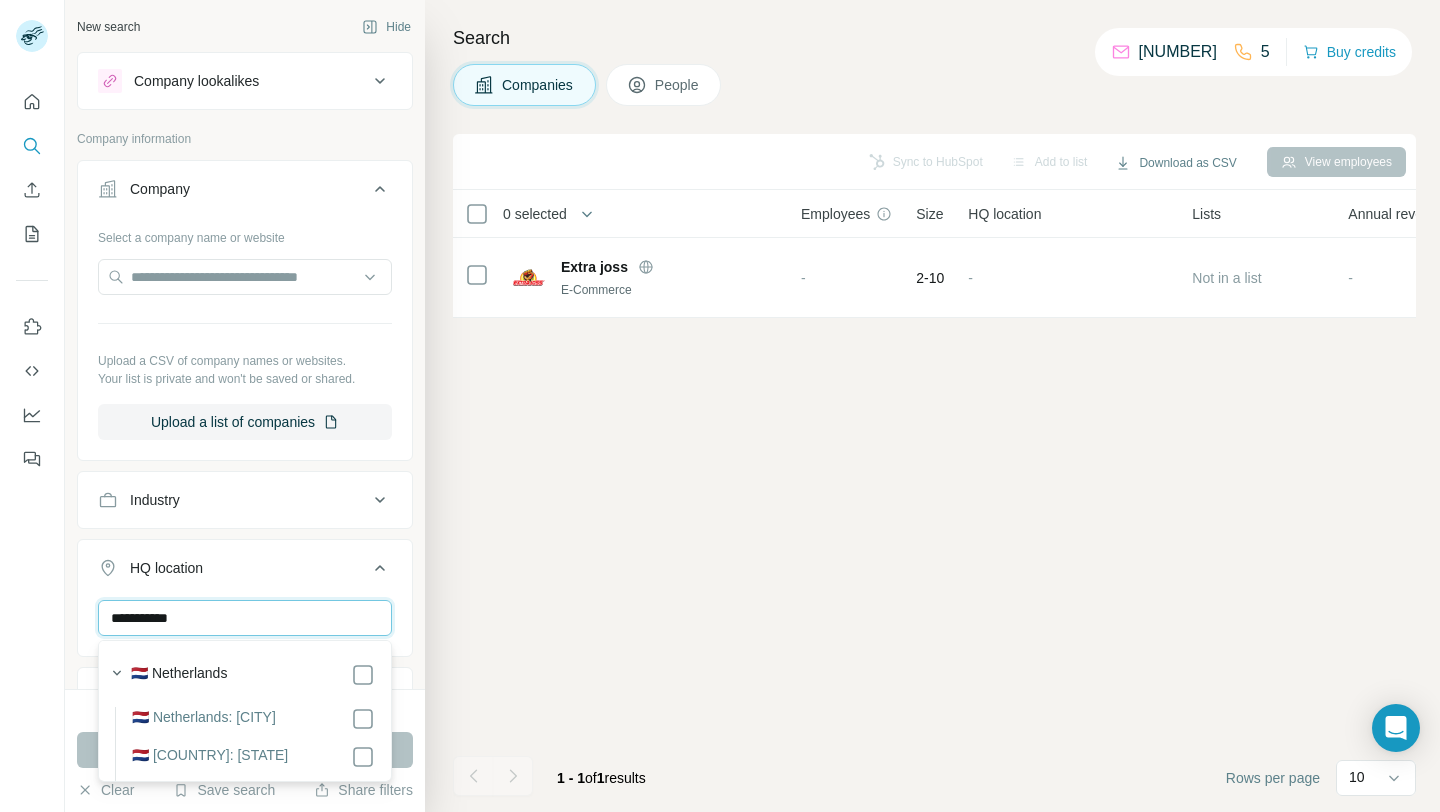 type on "**********" 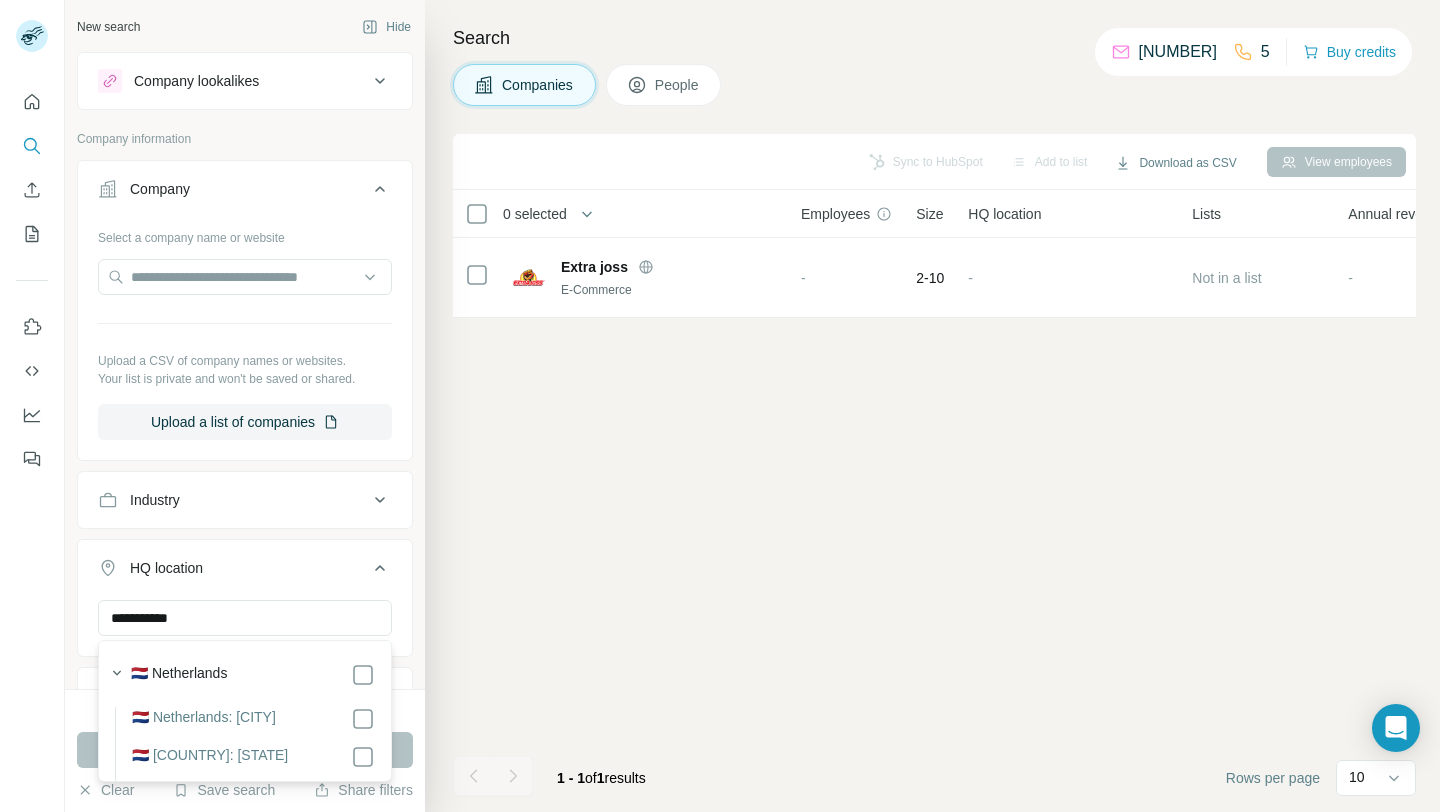click on "🇳🇱 [COUNTRY] 🇳🇱 [COUNTRY]: [REGION] 🇳🇱 [COUNTRY]: [REGION] 🇳🇱 [COUNTRY]: [REGION] 🇳🇱 [COUNTRY]: [REGION] 🇳🇱 [COUNTRY]: [REGION] 🇳🇱 [COUNTRY]: [REGION] 🇳🇱 [COUNTRY]: [REGION] 🇳🇱 [COUNTRY]: [REGION] 🇳🇱 [COUNTRY]: [REGION] 🇳🇱 [COUNTRY]: [REGION] 🇳🇱 [COUNTRY]: [REGION] 🇳🇱 [COUNTRY]: [REGION] 🇳🇱 [COUNTRY]: [REGION] 🇳🇱 [COUNTRY]: [REGION] 🇳🇱 [COUNTRY]: [REGION] 🇳🇱 [COUNTRY]: [REGION] 🇳🇱 [COUNTRY]: [REGION] 🇳🇱 [COUNTRY]: [REGION]" at bounding box center (239, 1018) 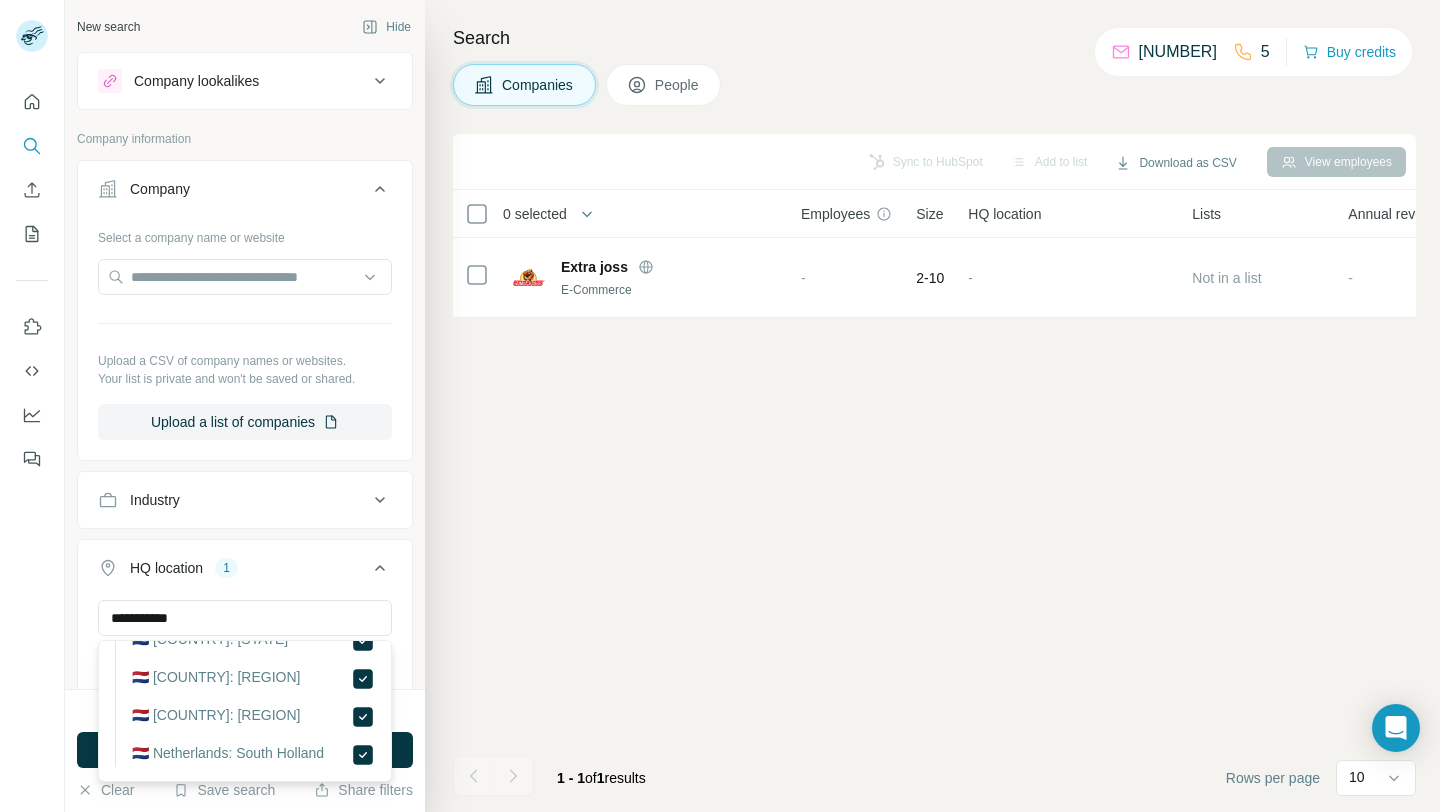 scroll, scrollTop: 0, scrollLeft: 0, axis: both 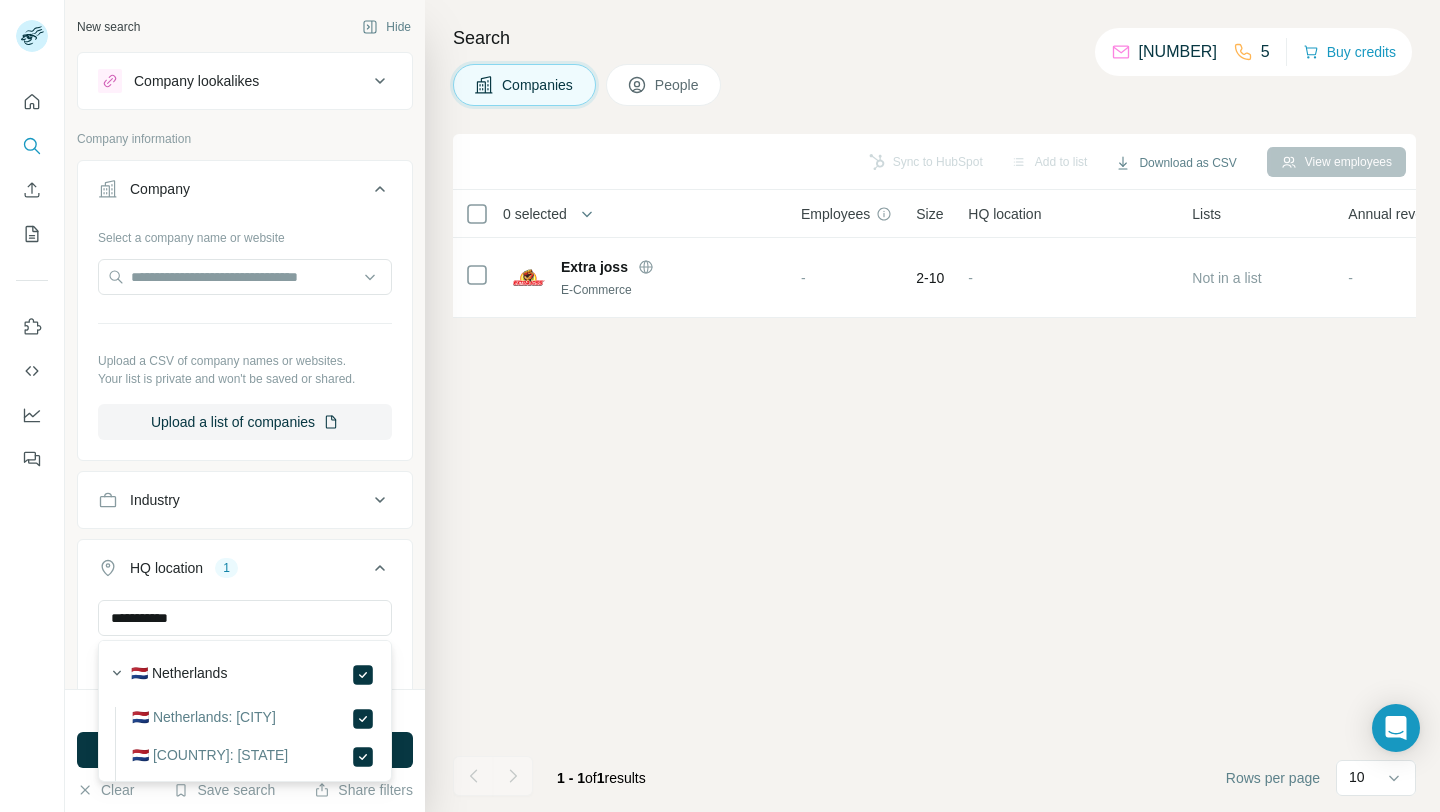 click 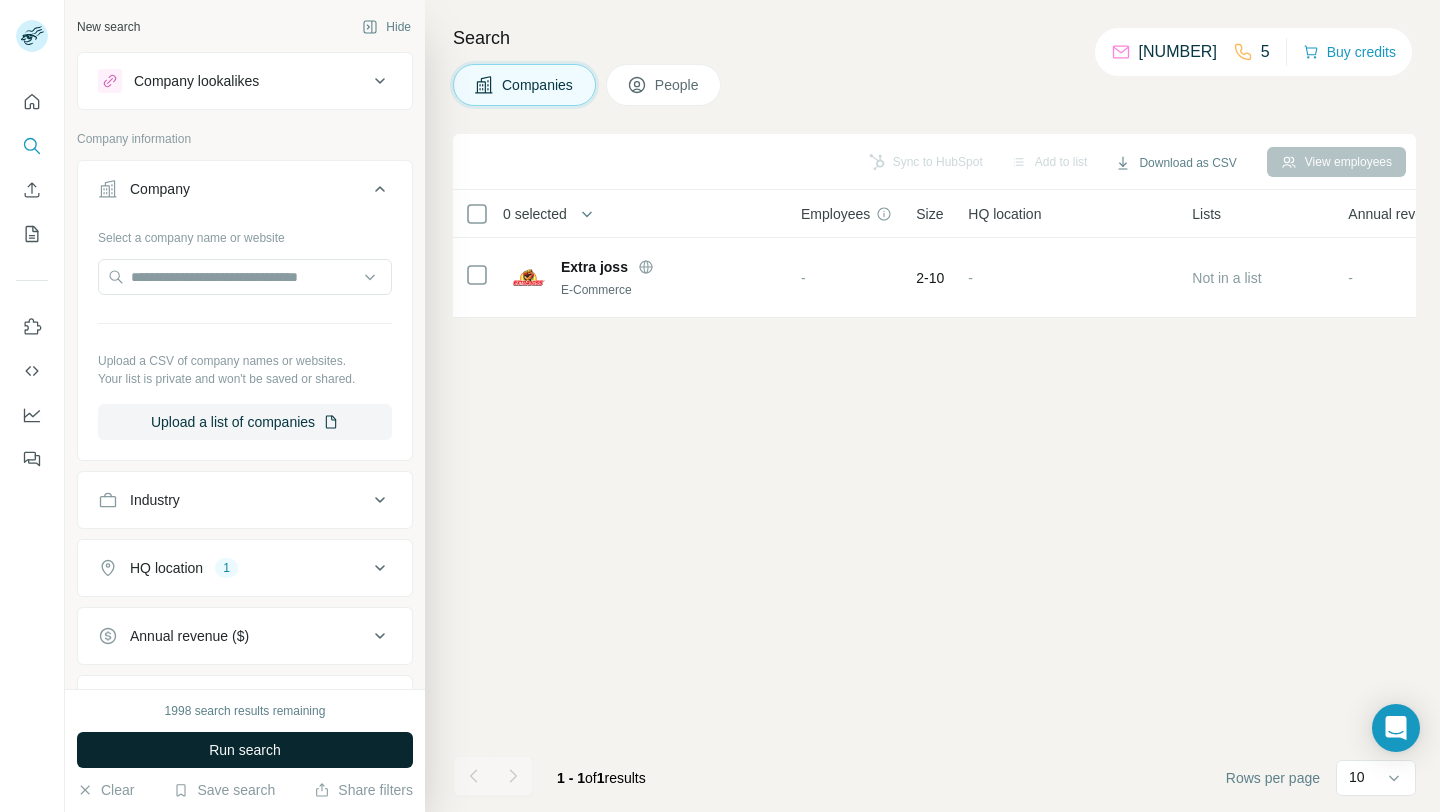 click on "Run search" at bounding box center (245, 750) 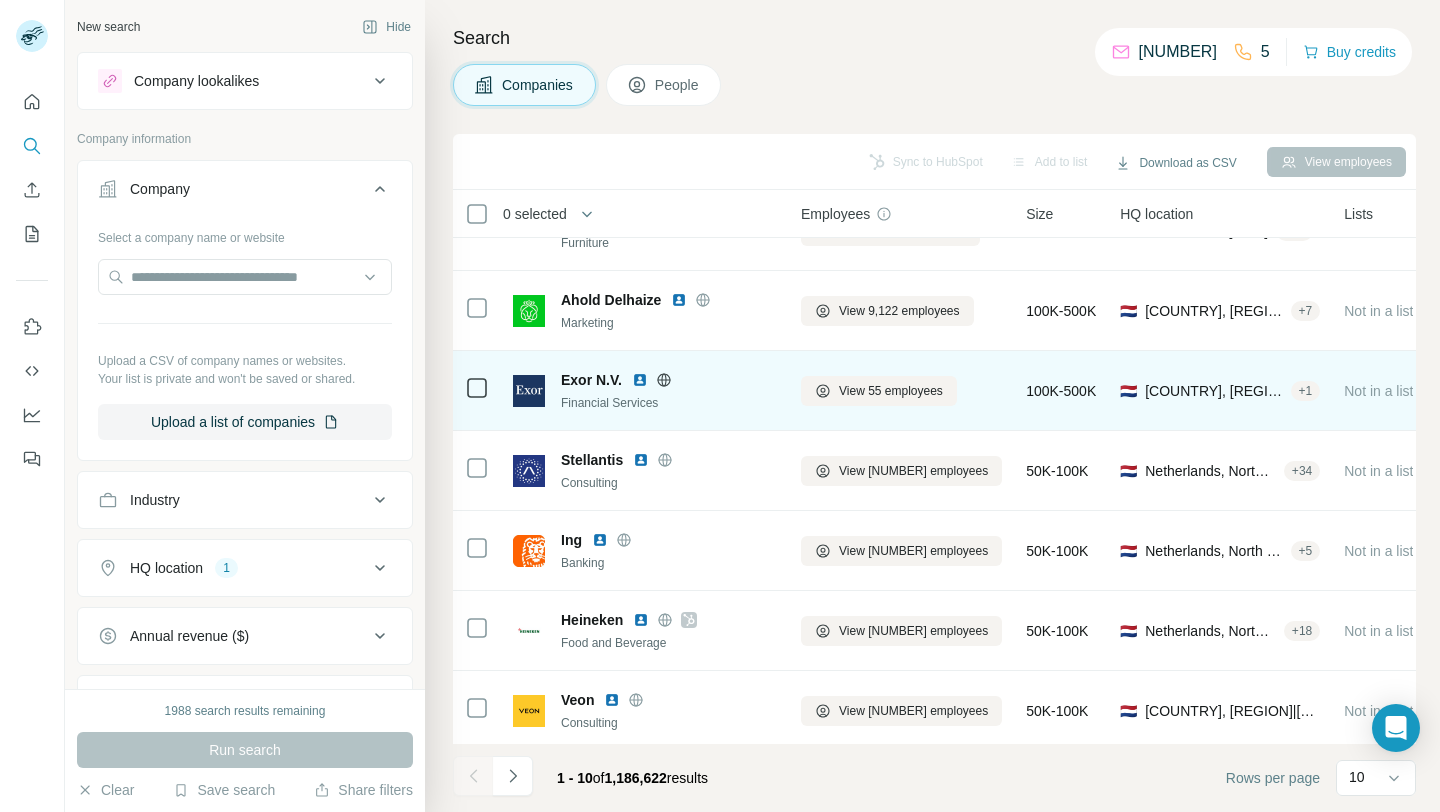 scroll, scrollTop: 0, scrollLeft: 0, axis: both 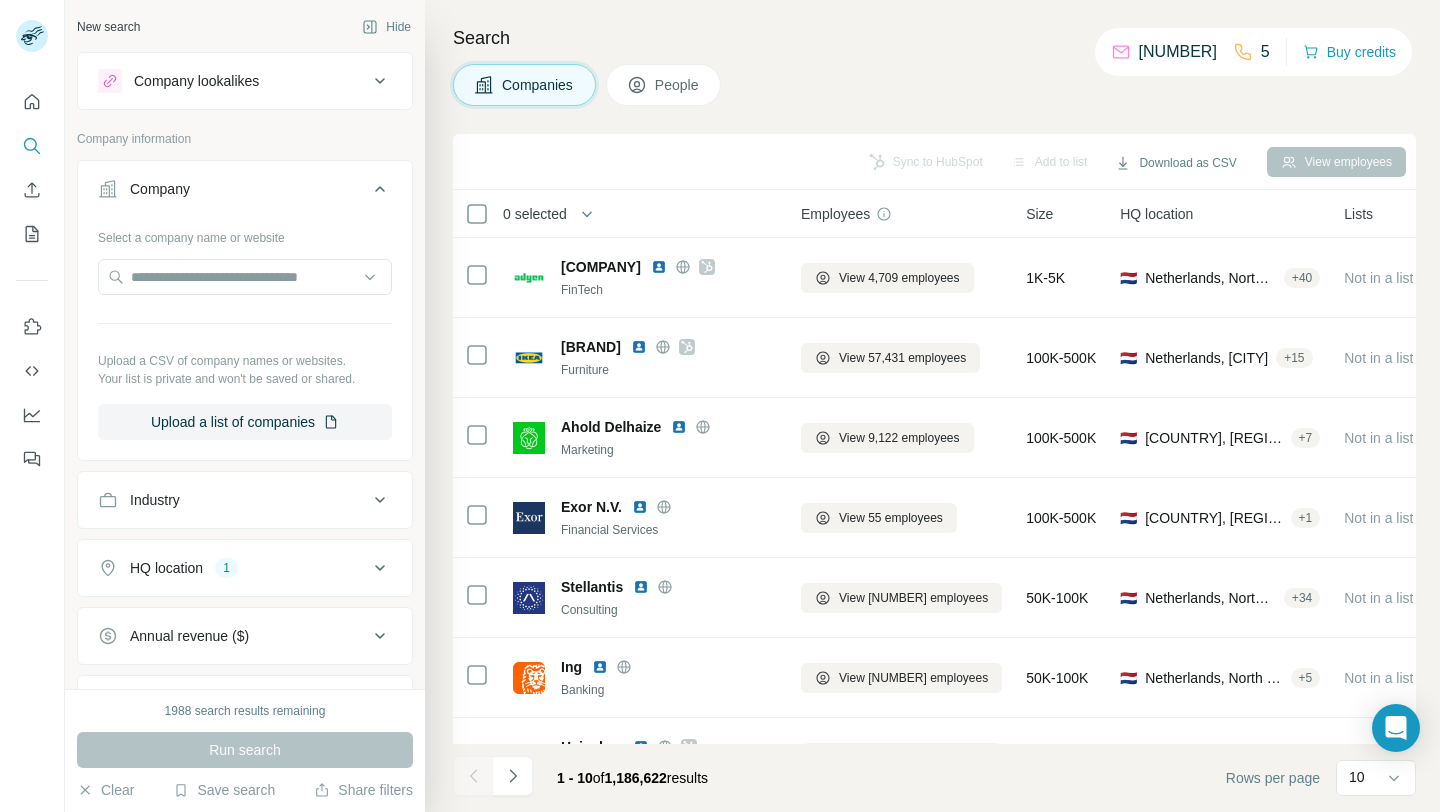 click on "HQ location 1" at bounding box center [233, 568] 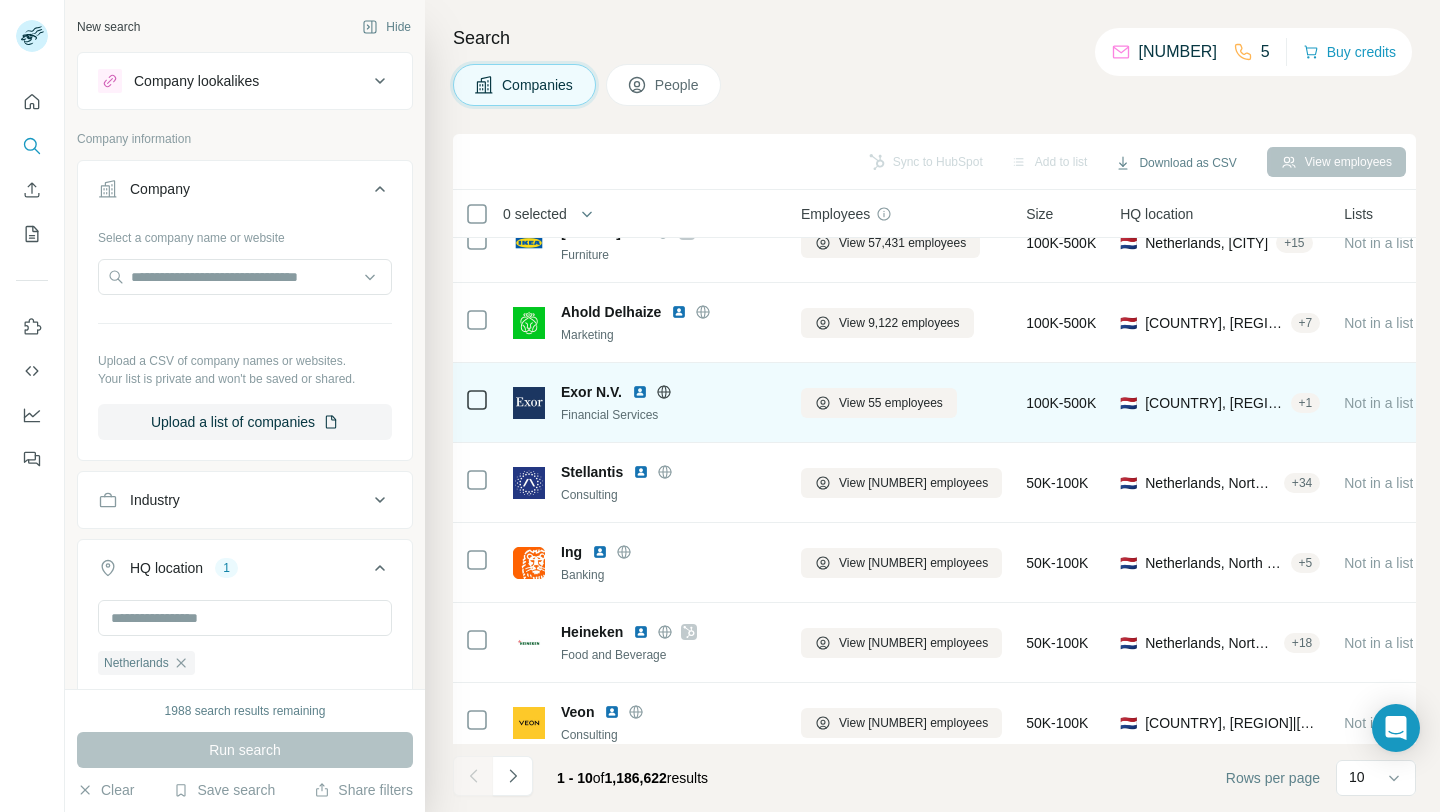 scroll, scrollTop: 0, scrollLeft: 0, axis: both 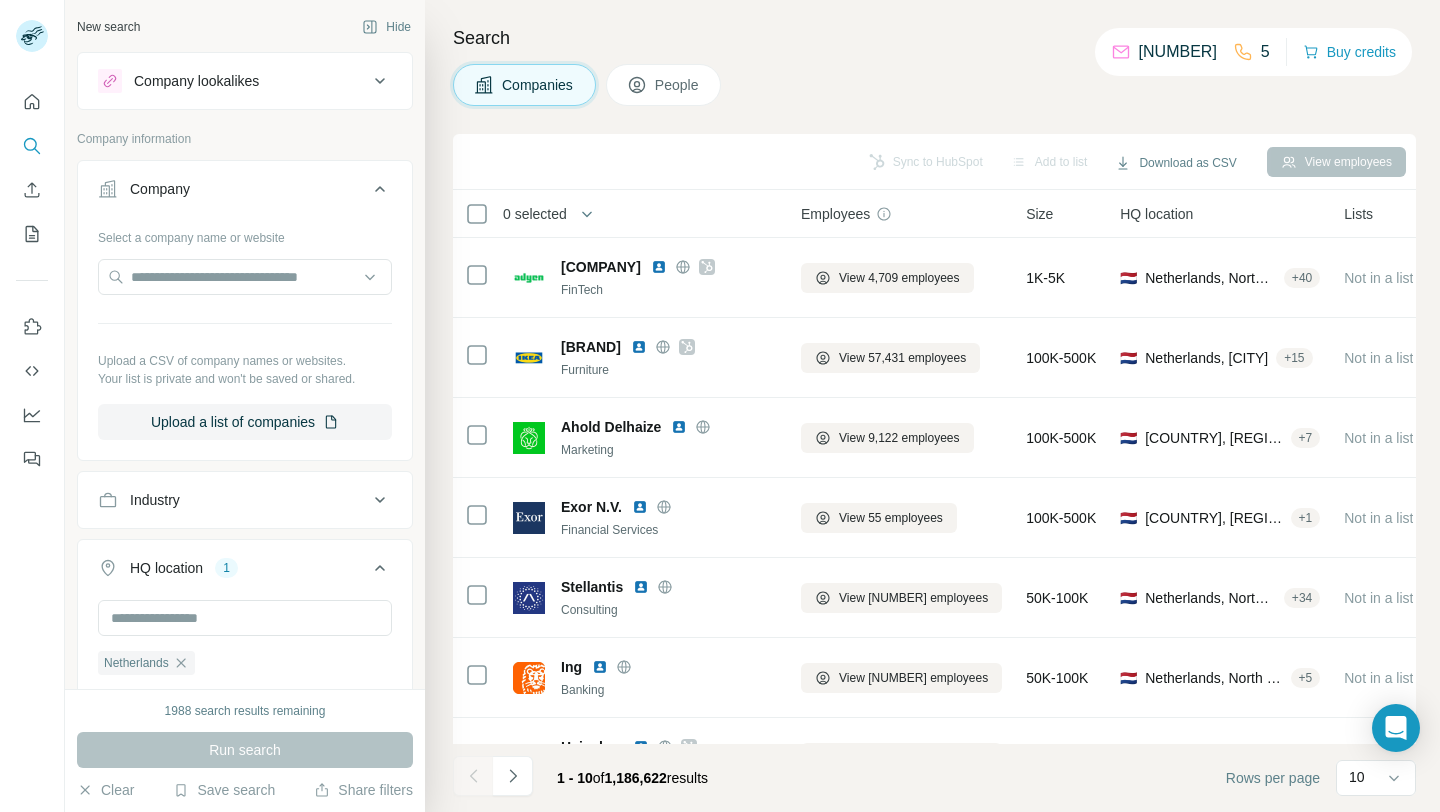 click on "Industry" at bounding box center [245, 500] 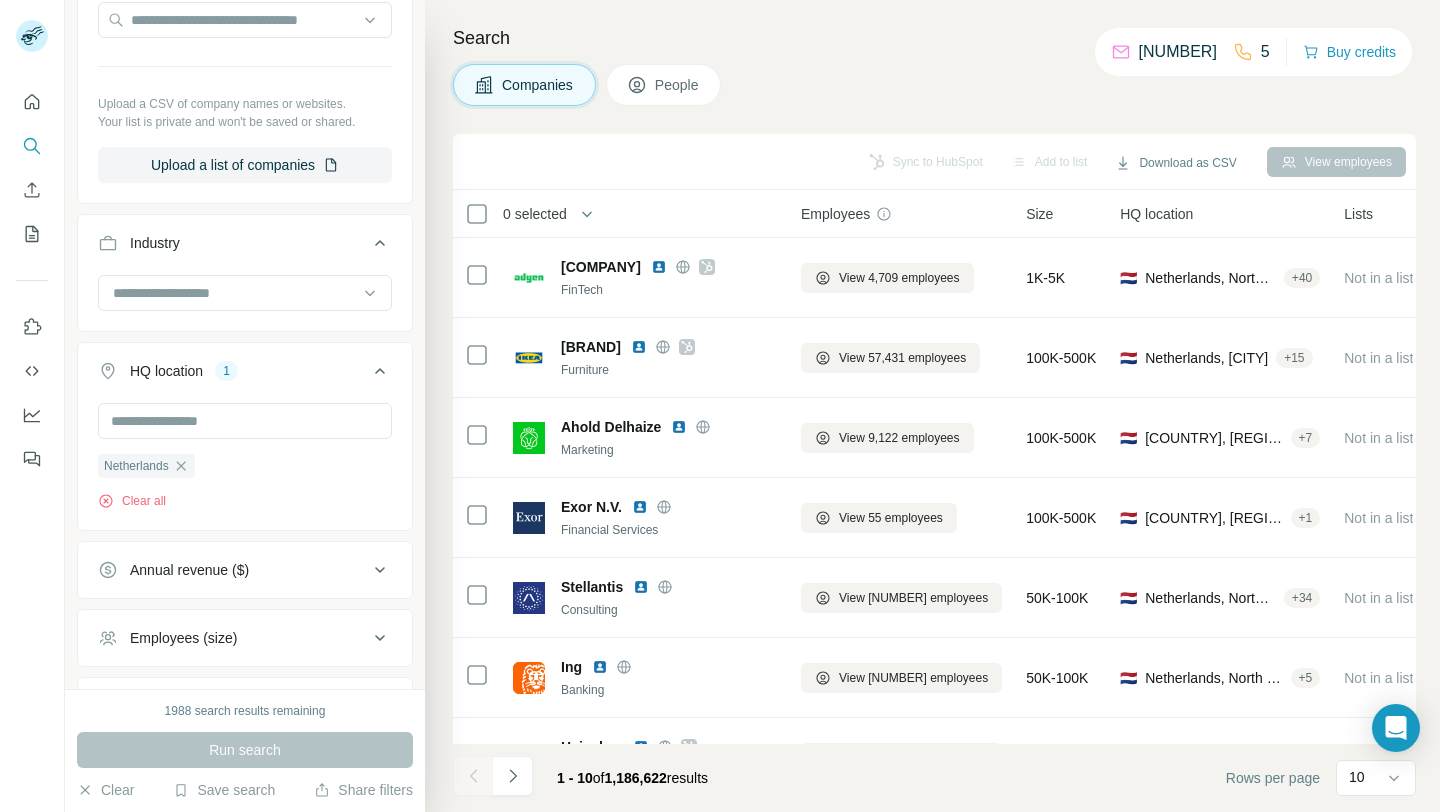 scroll, scrollTop: 427, scrollLeft: 0, axis: vertical 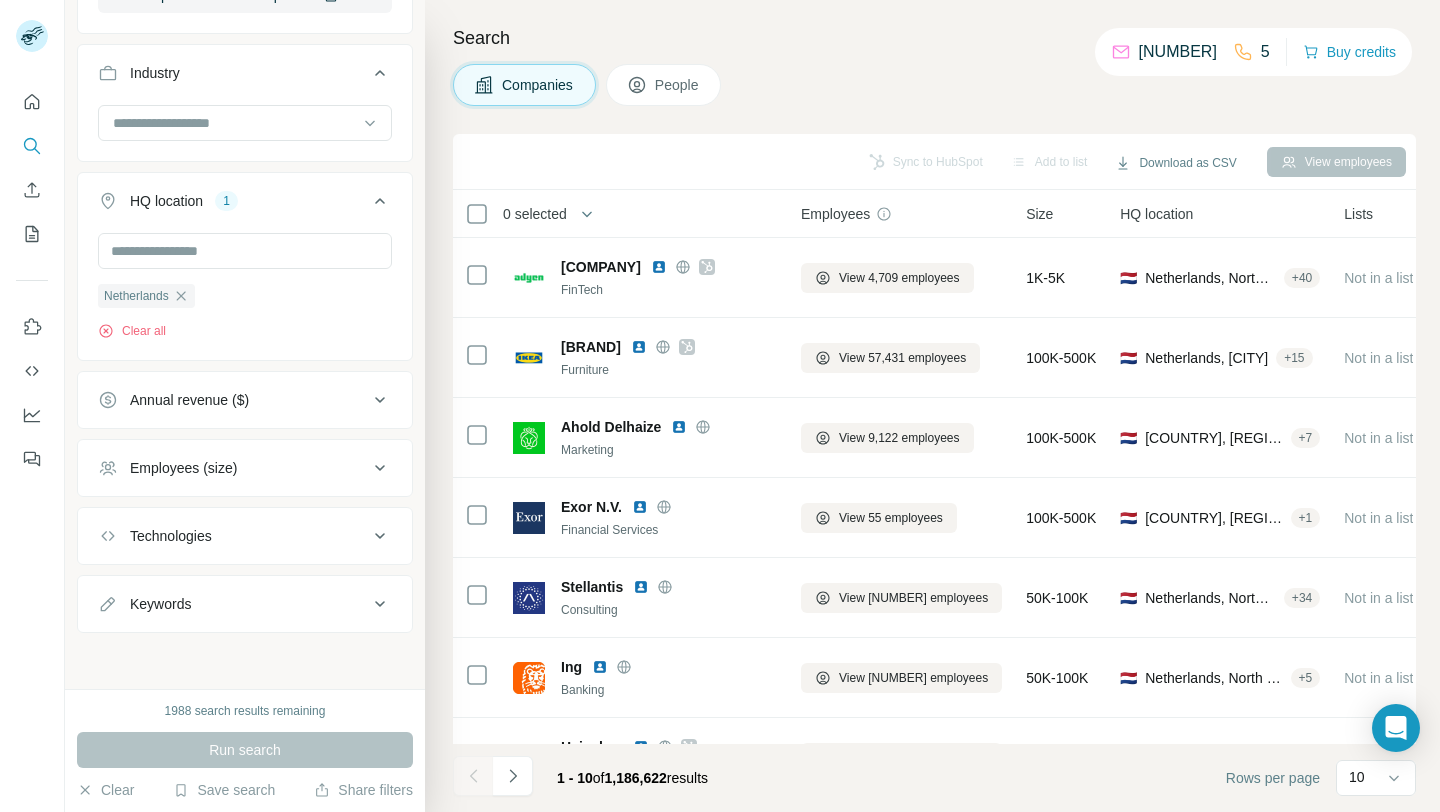click on "Technologies" at bounding box center (245, 536) 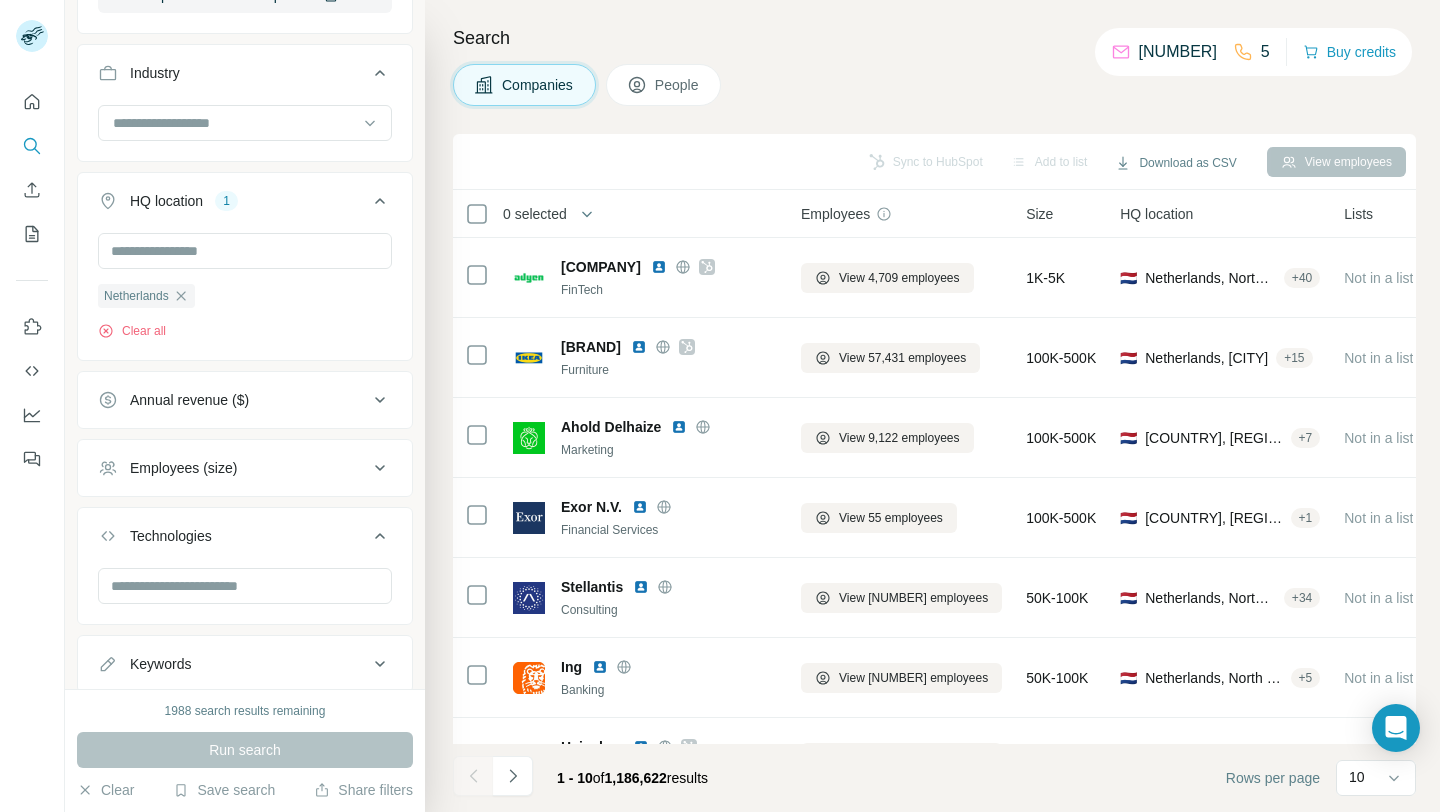 click on "Technologies" at bounding box center (233, 536) 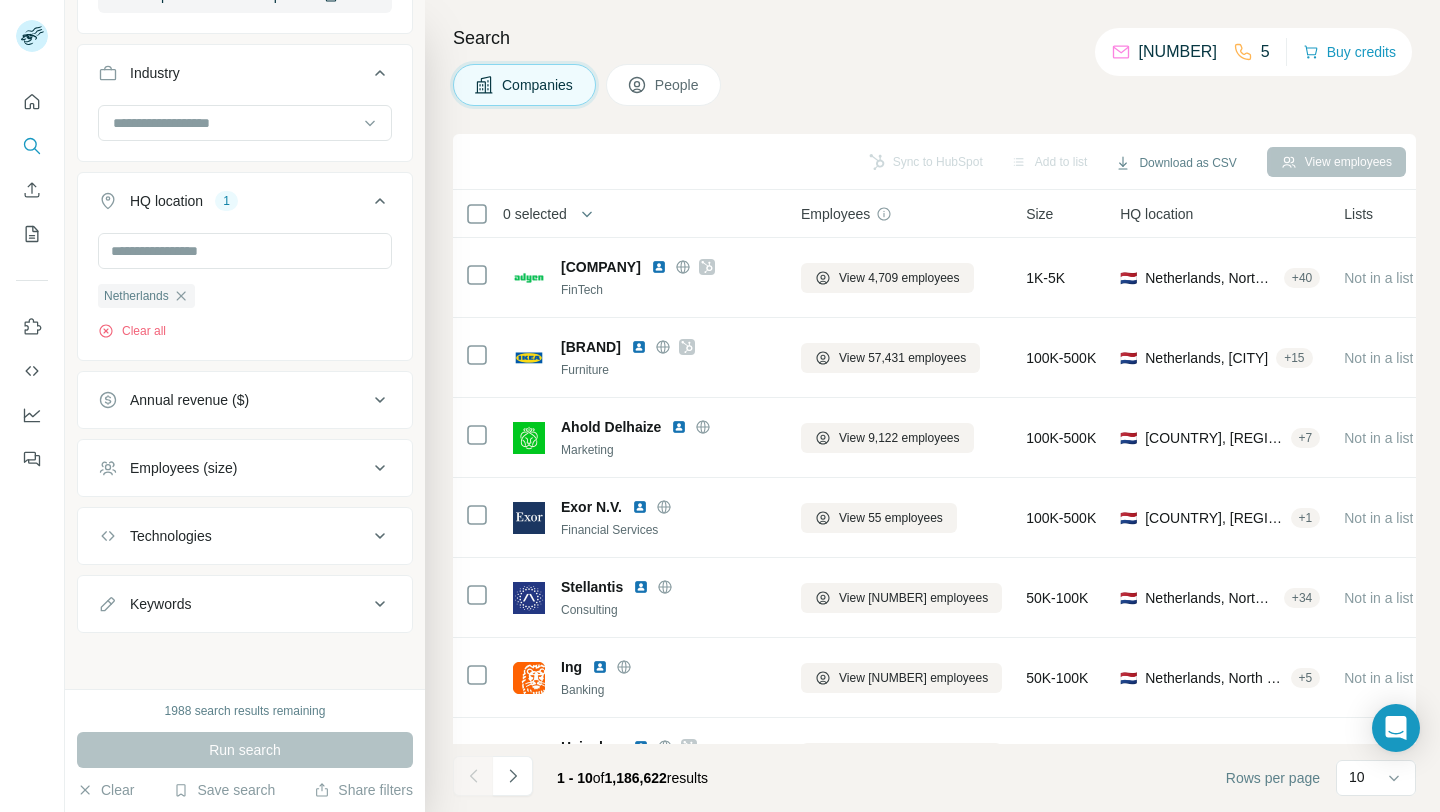 click on "Employees (size)" at bounding box center (233, 468) 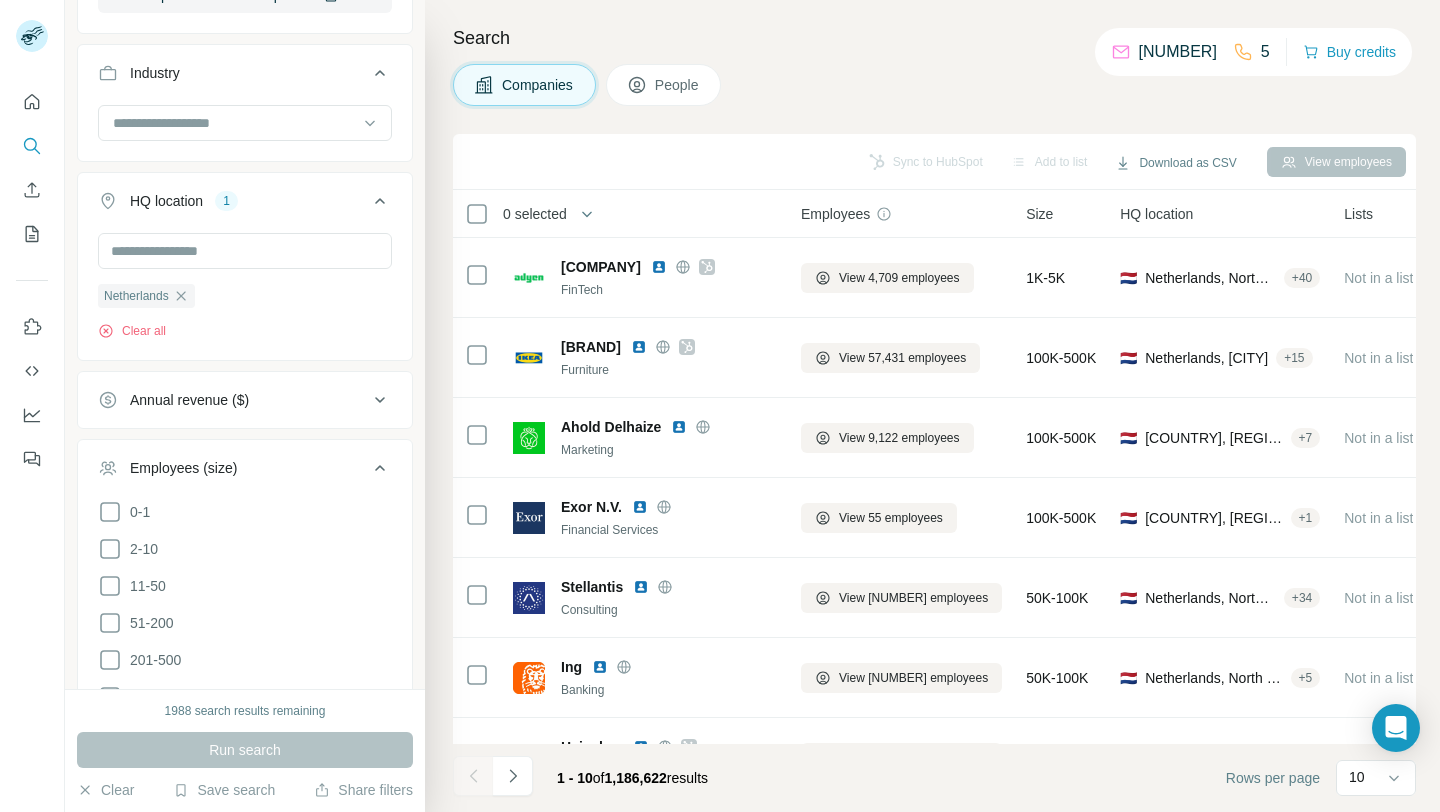 click on "0-1 2-10 11-50 51-200 201-500 501-1K 1K-5K 5K-10K 10K-50K 50K-100K 100K-500K 500K+" at bounding box center (245, 724) 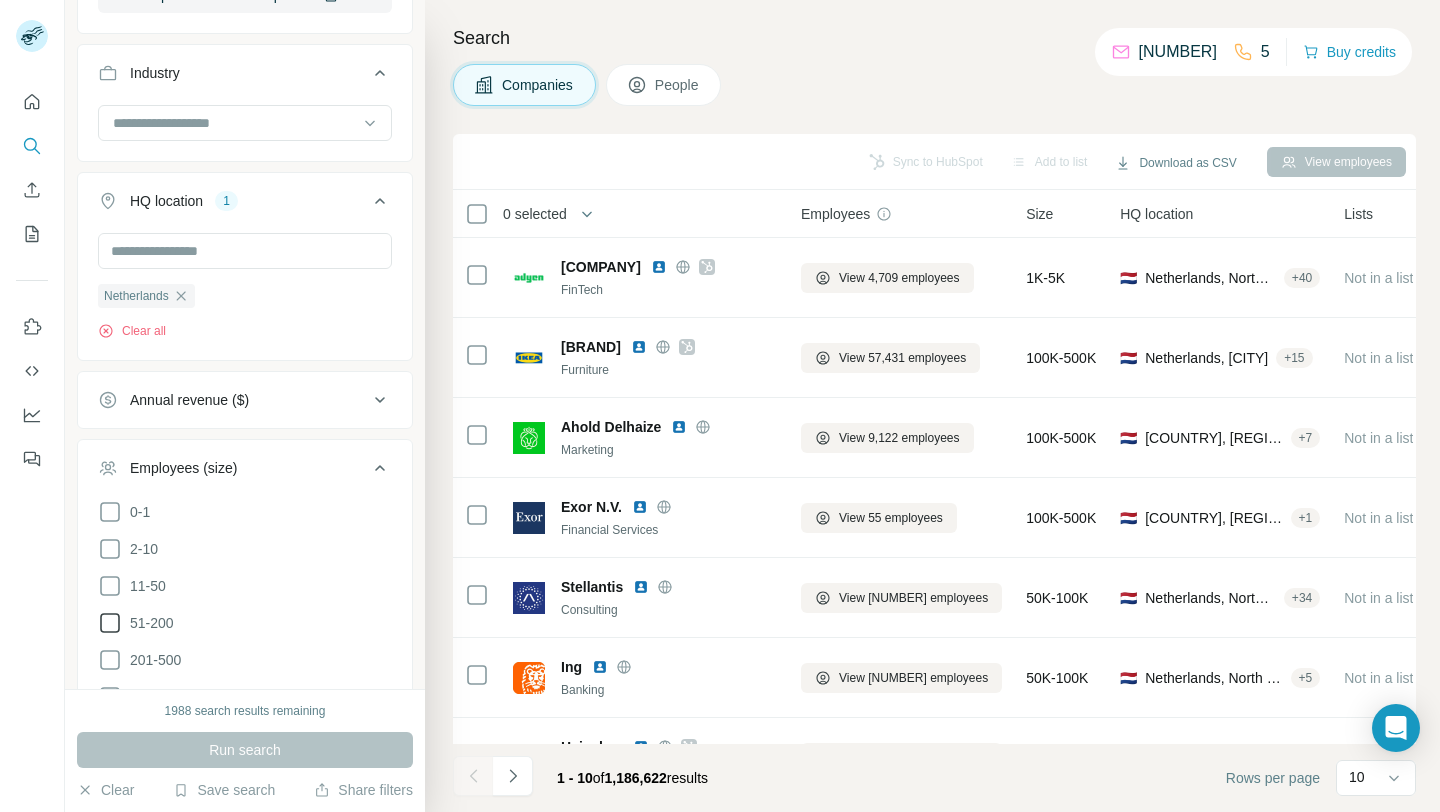 drag, startPoint x: 117, startPoint y: 593, endPoint x: 162, endPoint y: 621, distance: 53 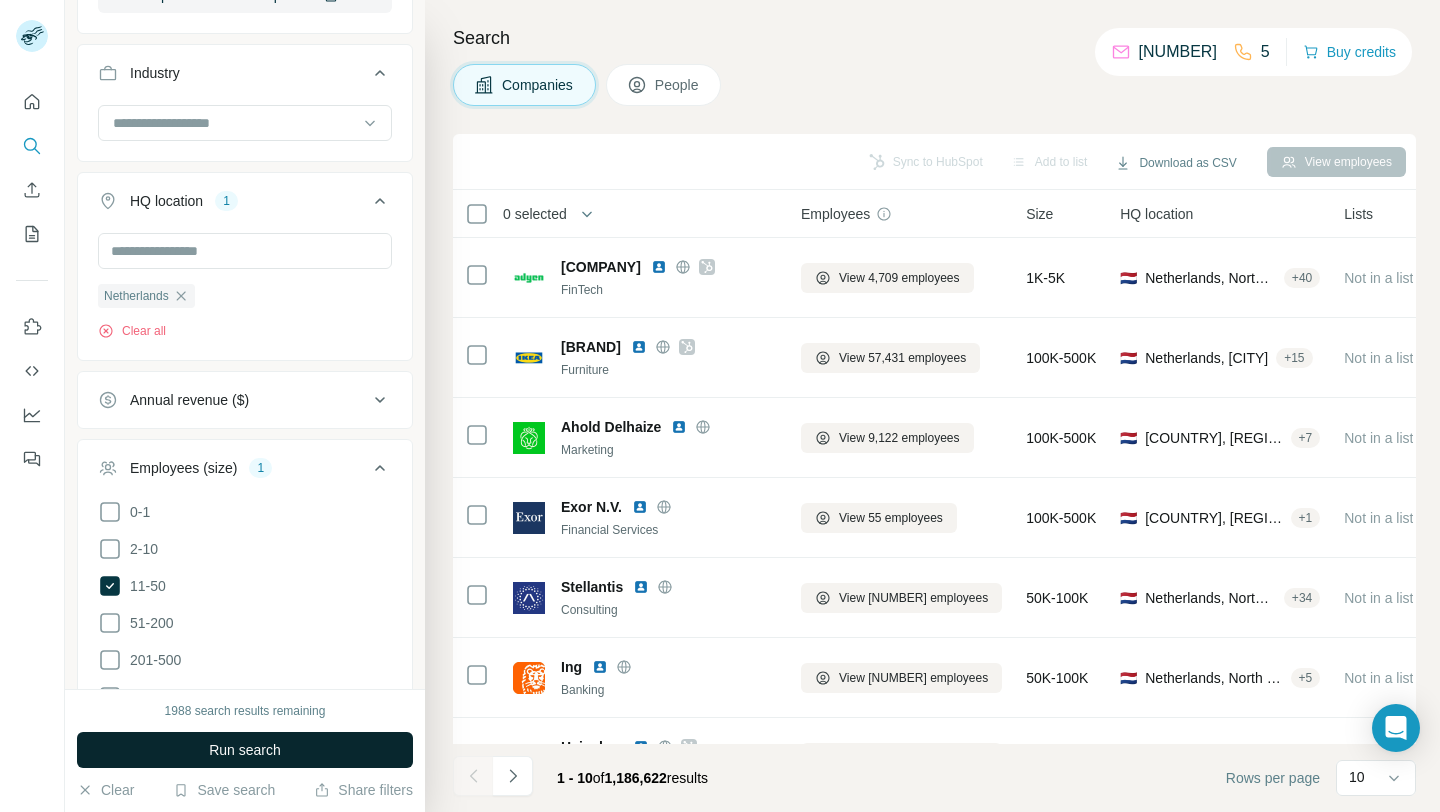 click on "Run search" at bounding box center (245, 750) 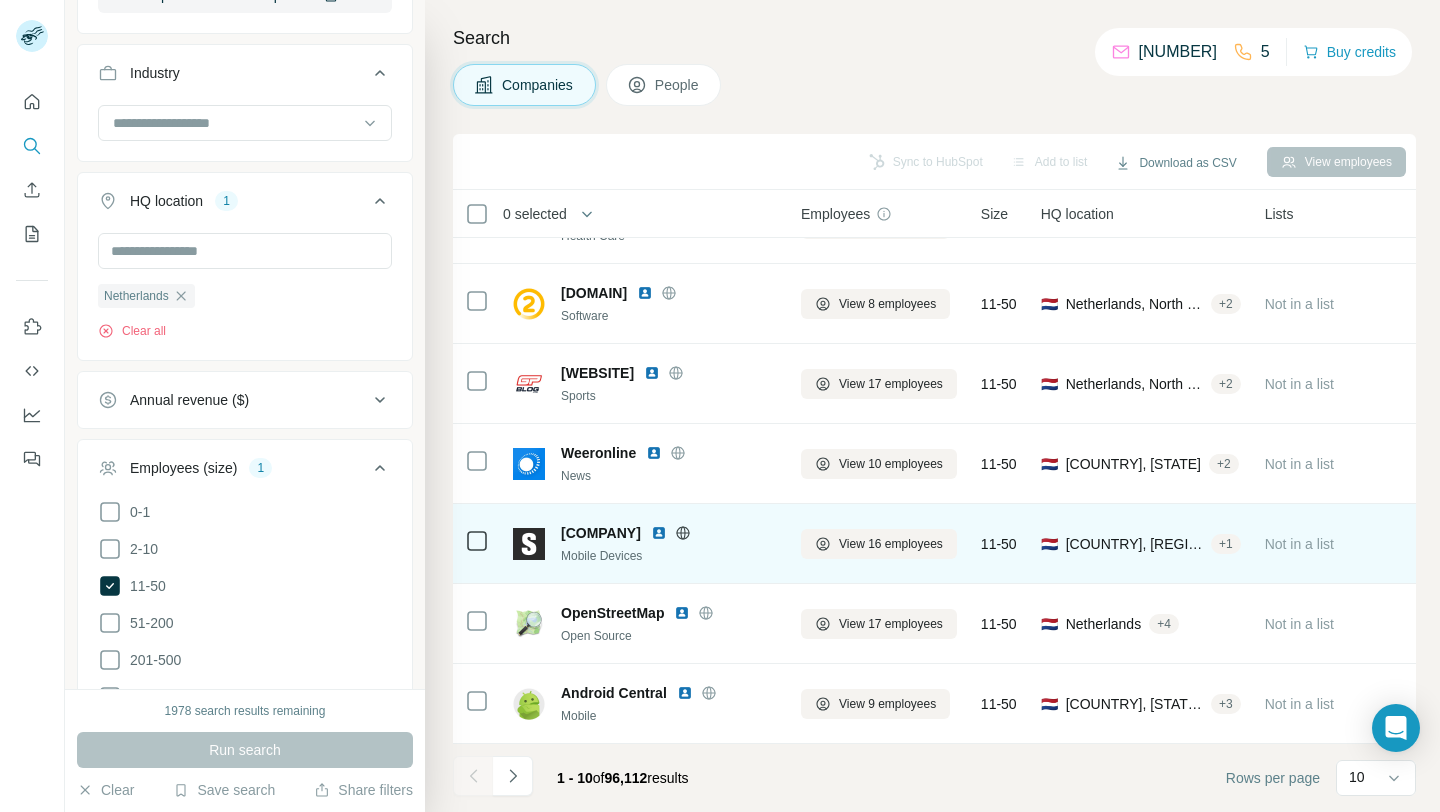 scroll, scrollTop: 294, scrollLeft: 0, axis: vertical 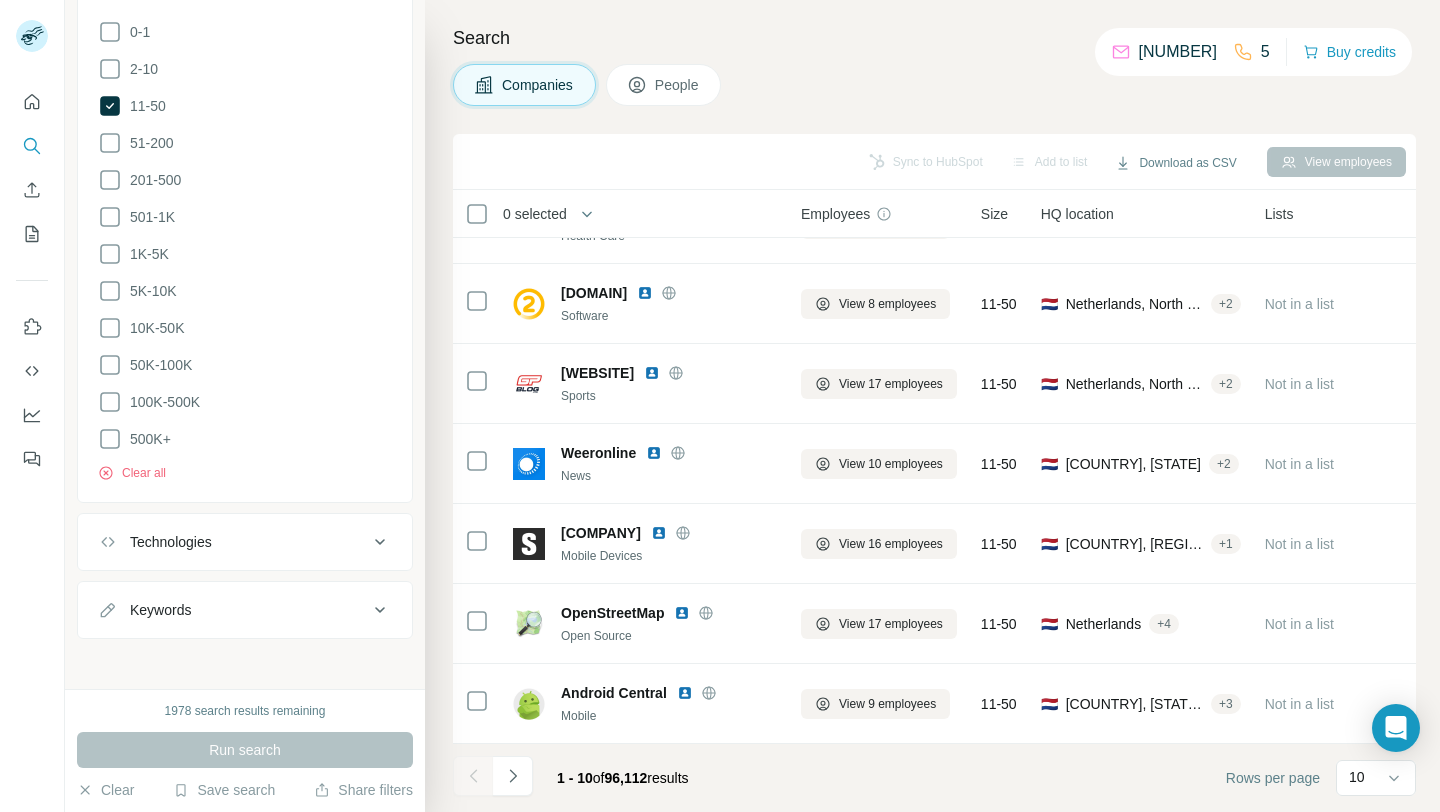 click on "Keywords" at bounding box center [245, 610] 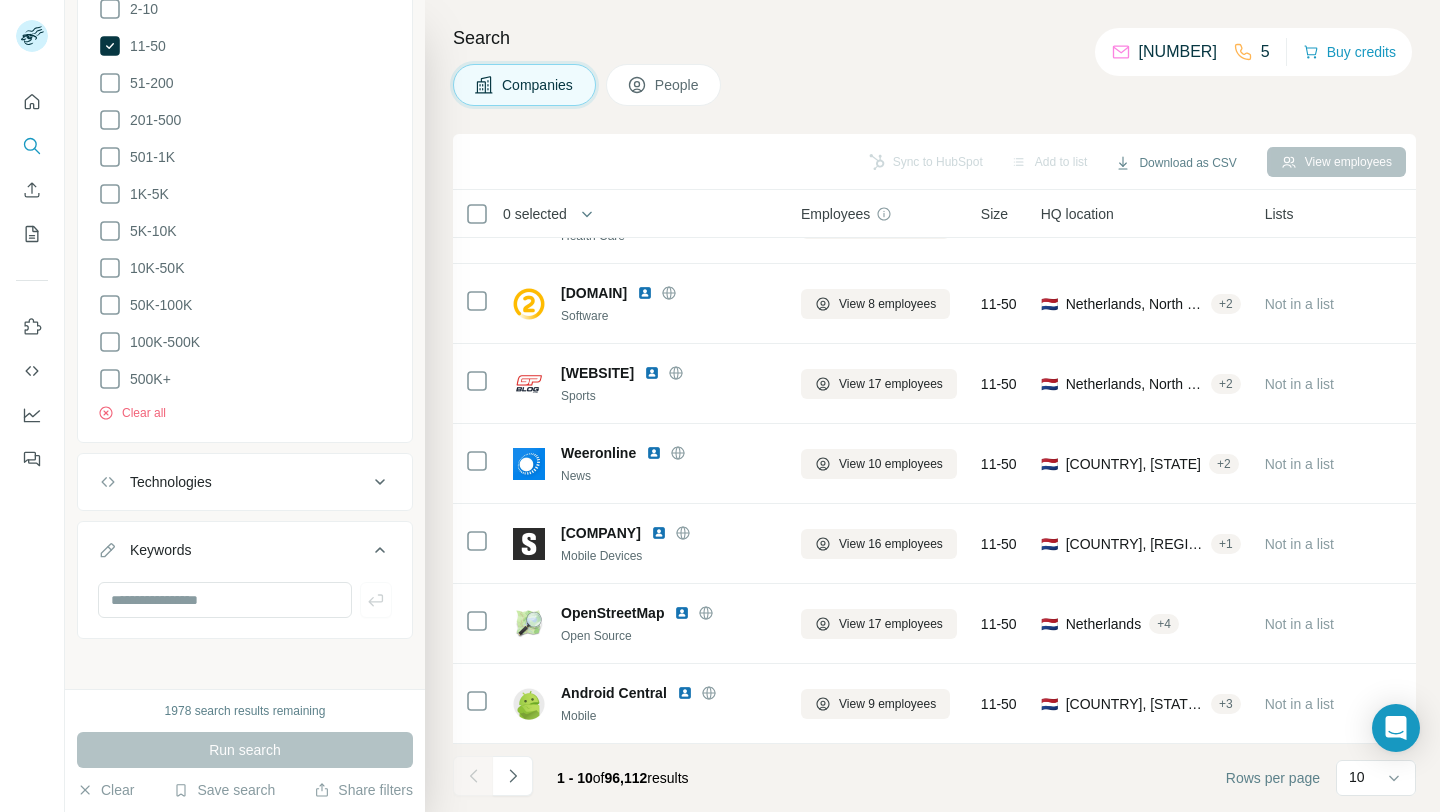 click on "Keywords" at bounding box center (245, 554) 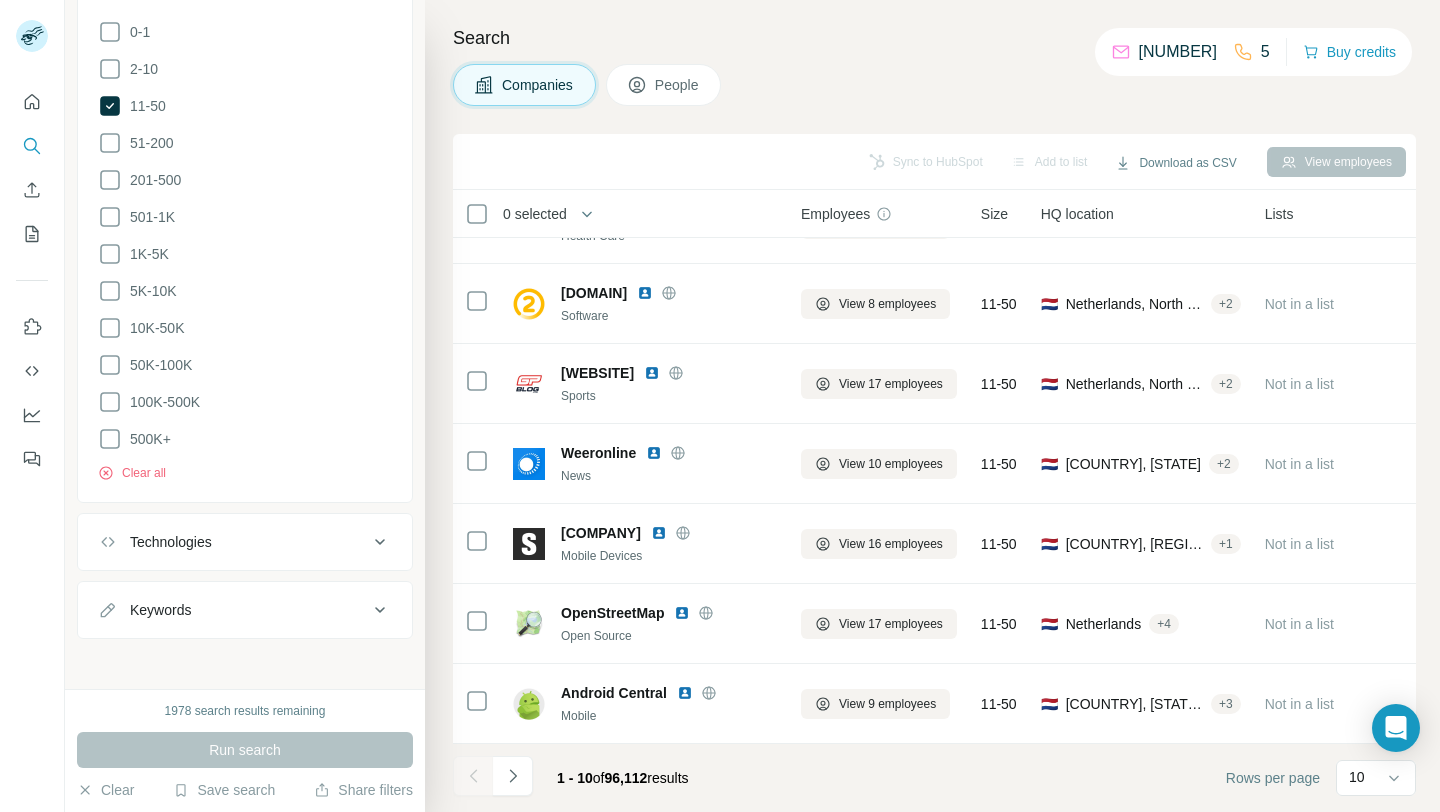 click on "Technologies" at bounding box center [245, 542] 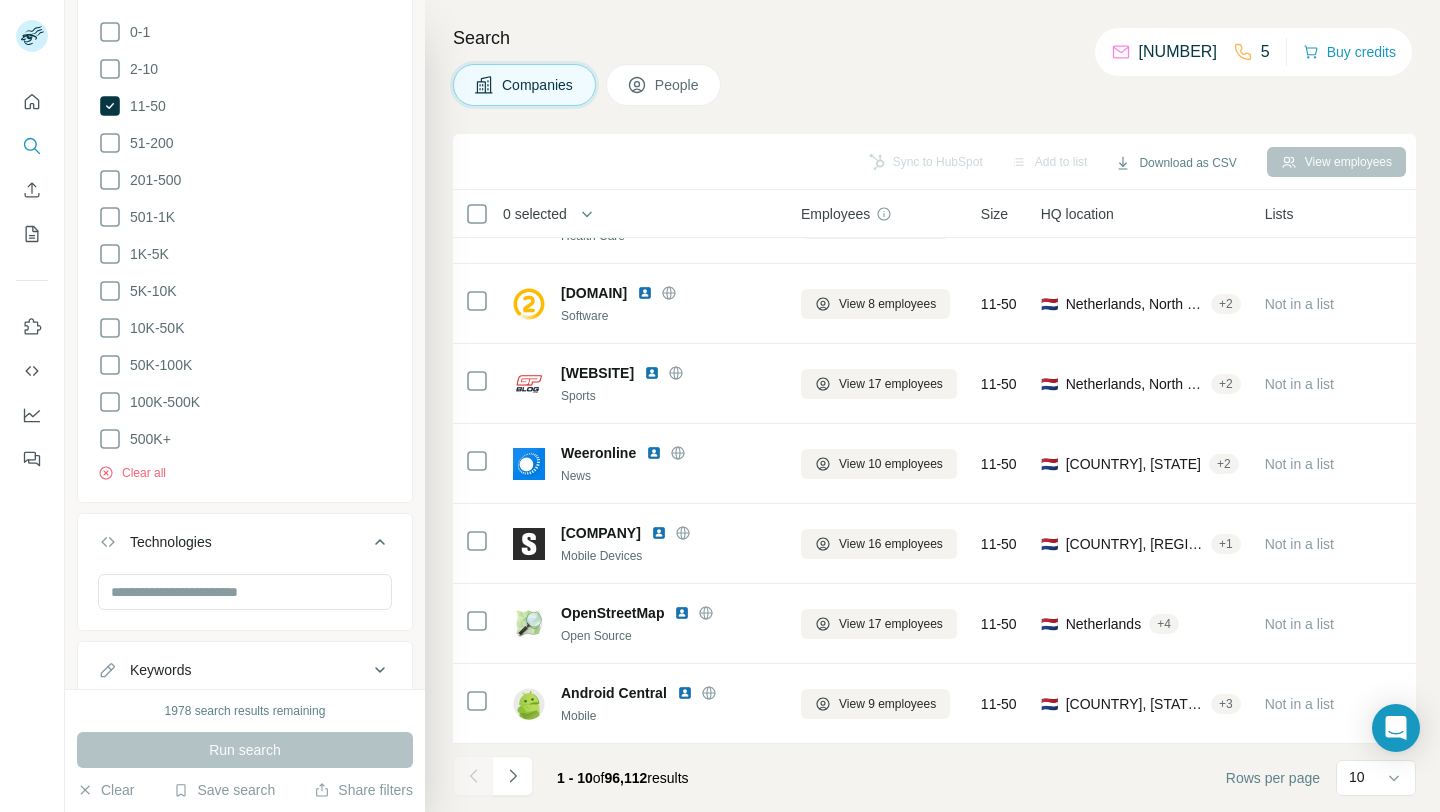 click on "Technologies" at bounding box center (245, 546) 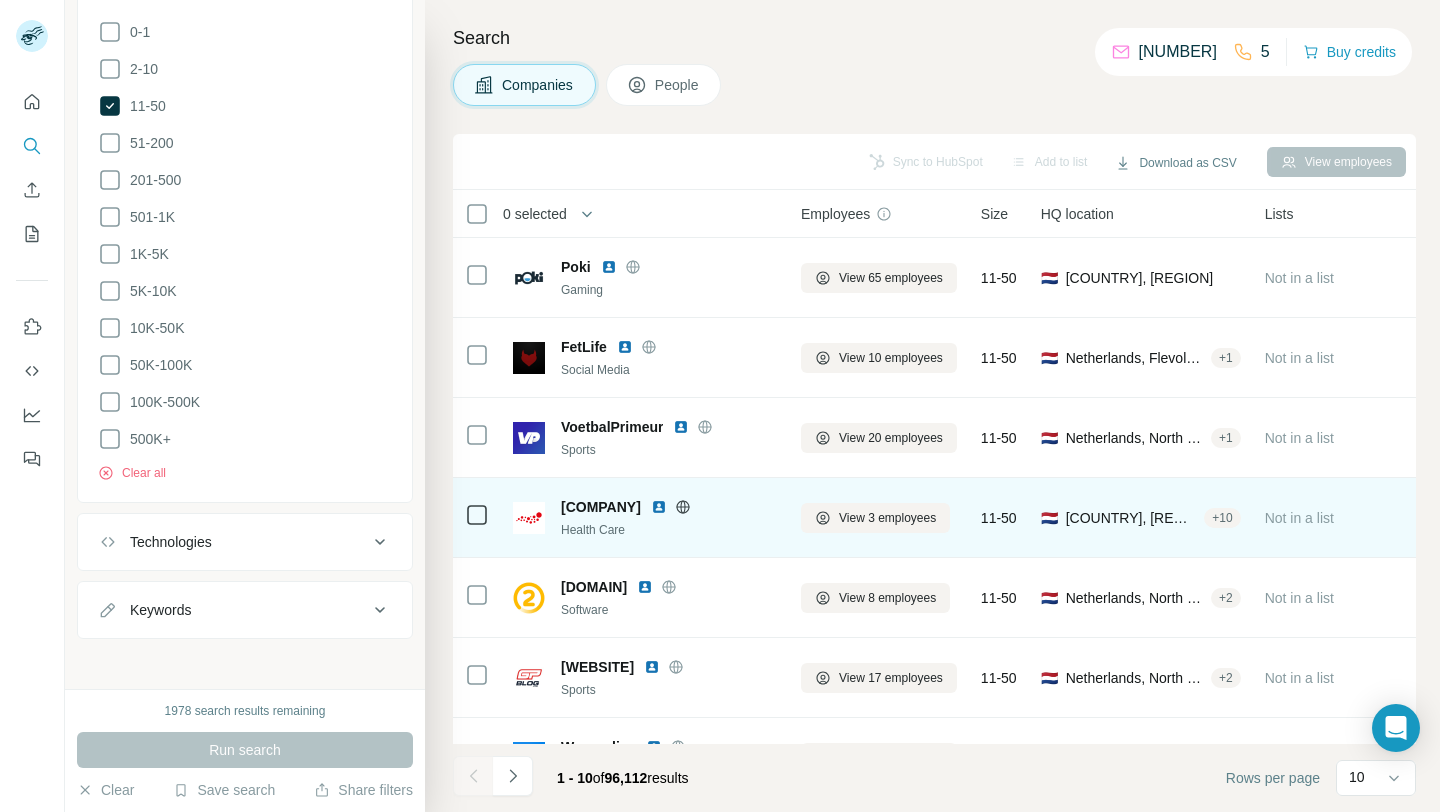 scroll, scrollTop: 294, scrollLeft: 0, axis: vertical 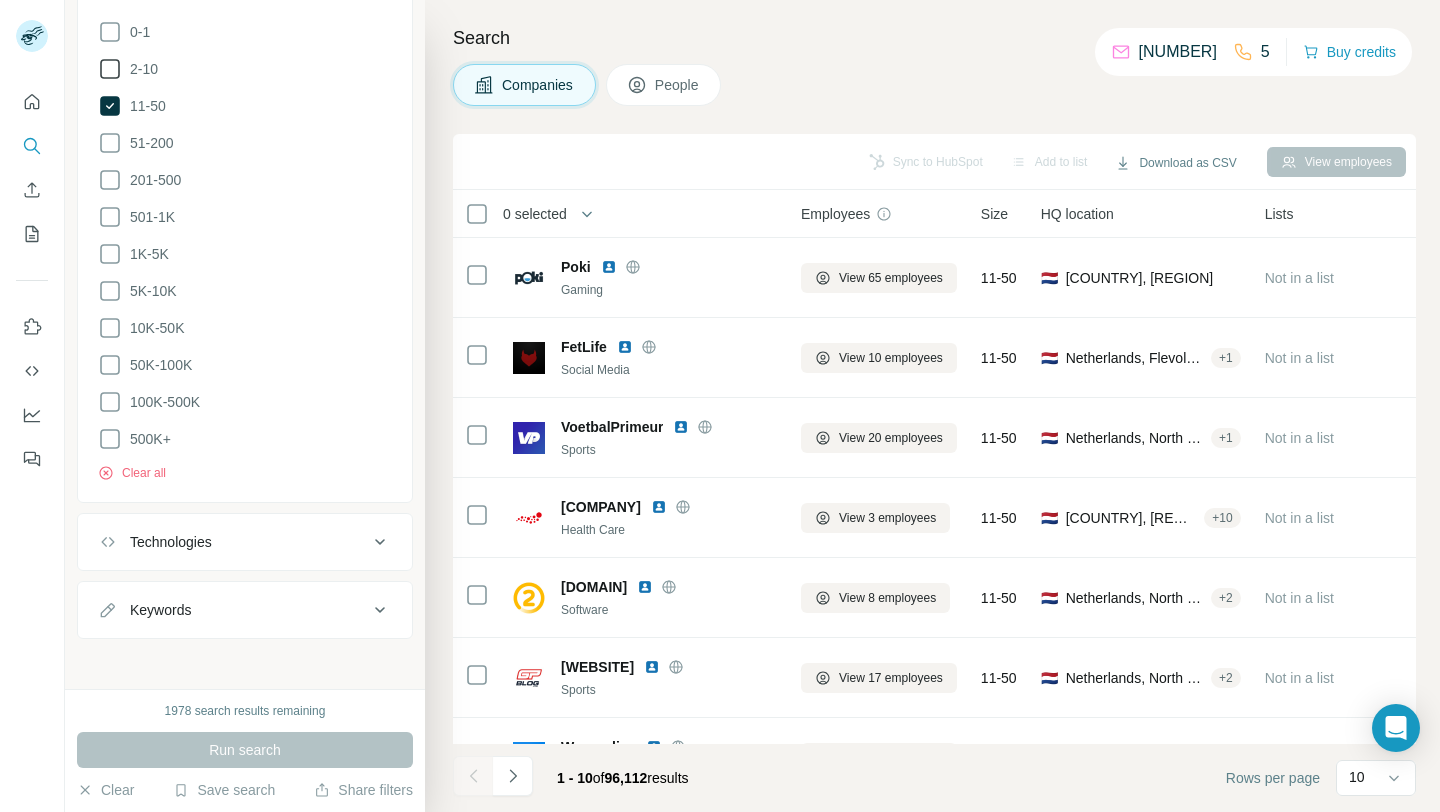 click 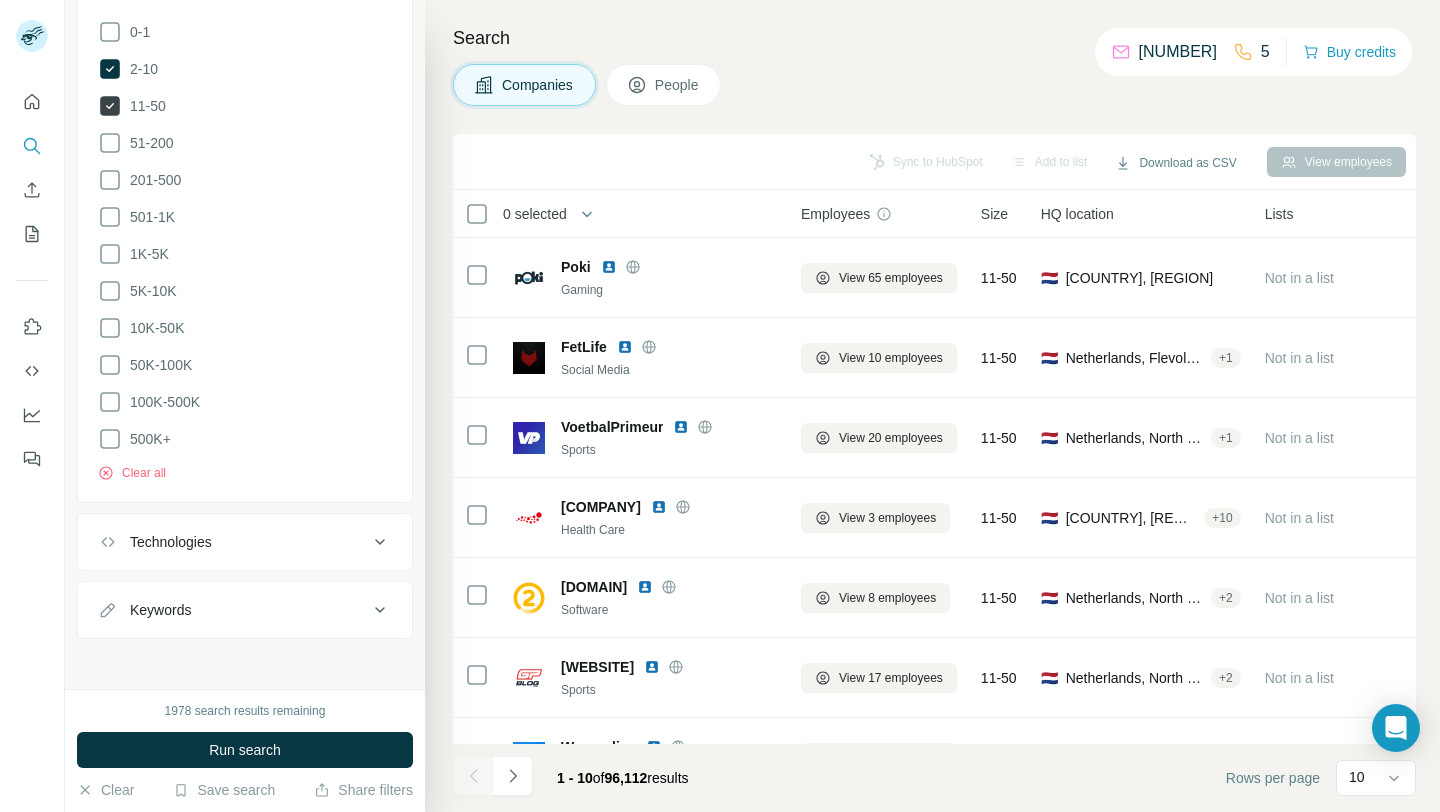 click 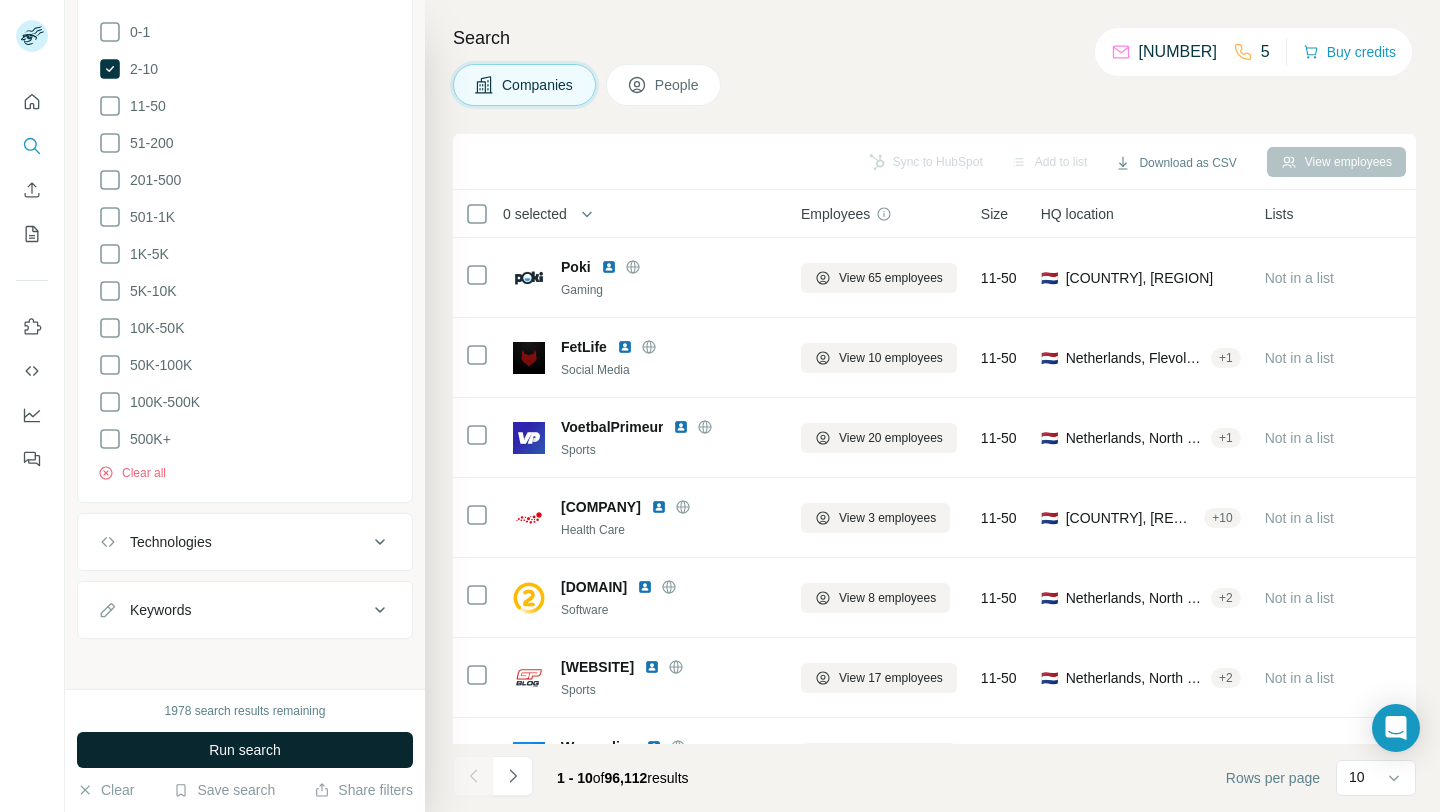 click on "Run search" at bounding box center (245, 750) 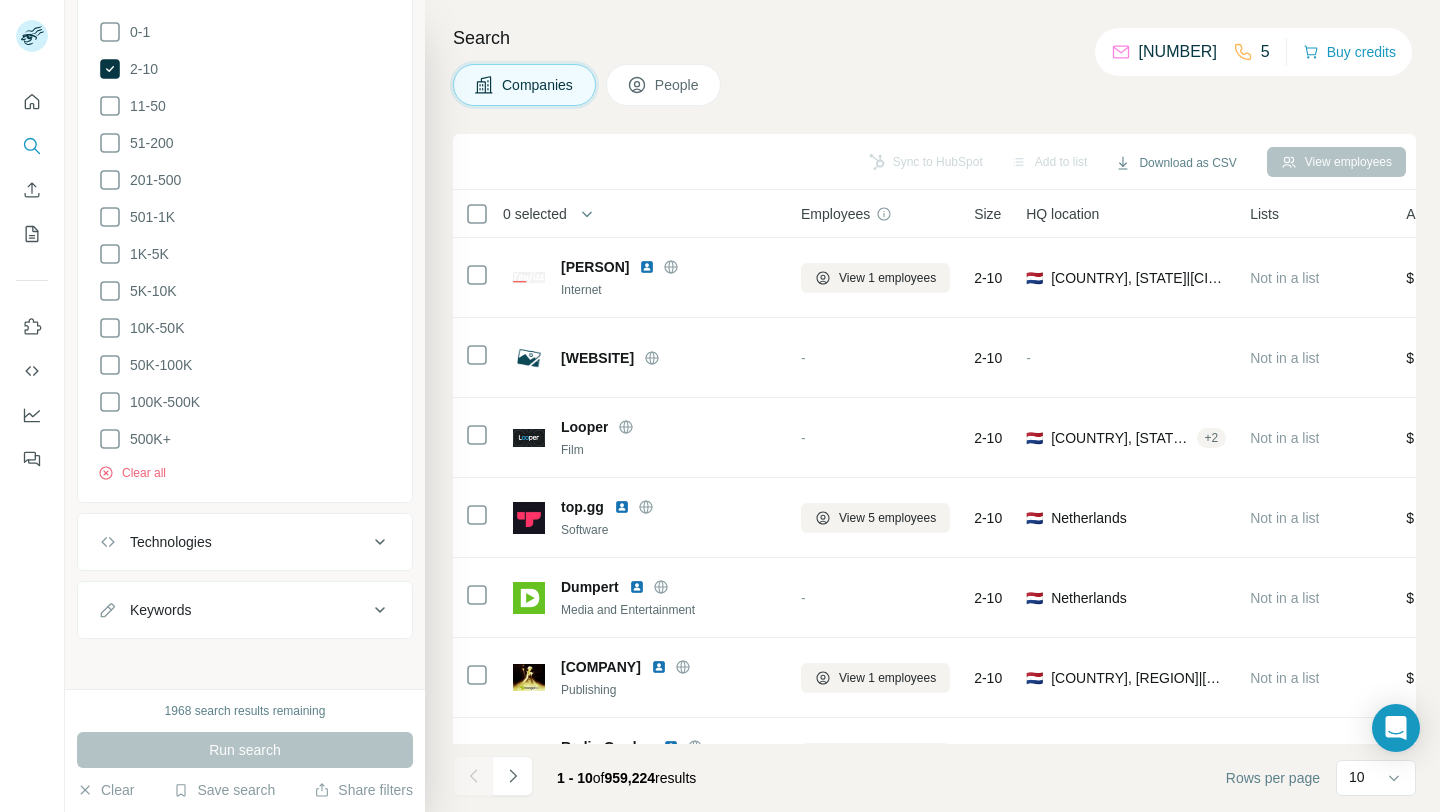 click on "Technologies" at bounding box center (233, 542) 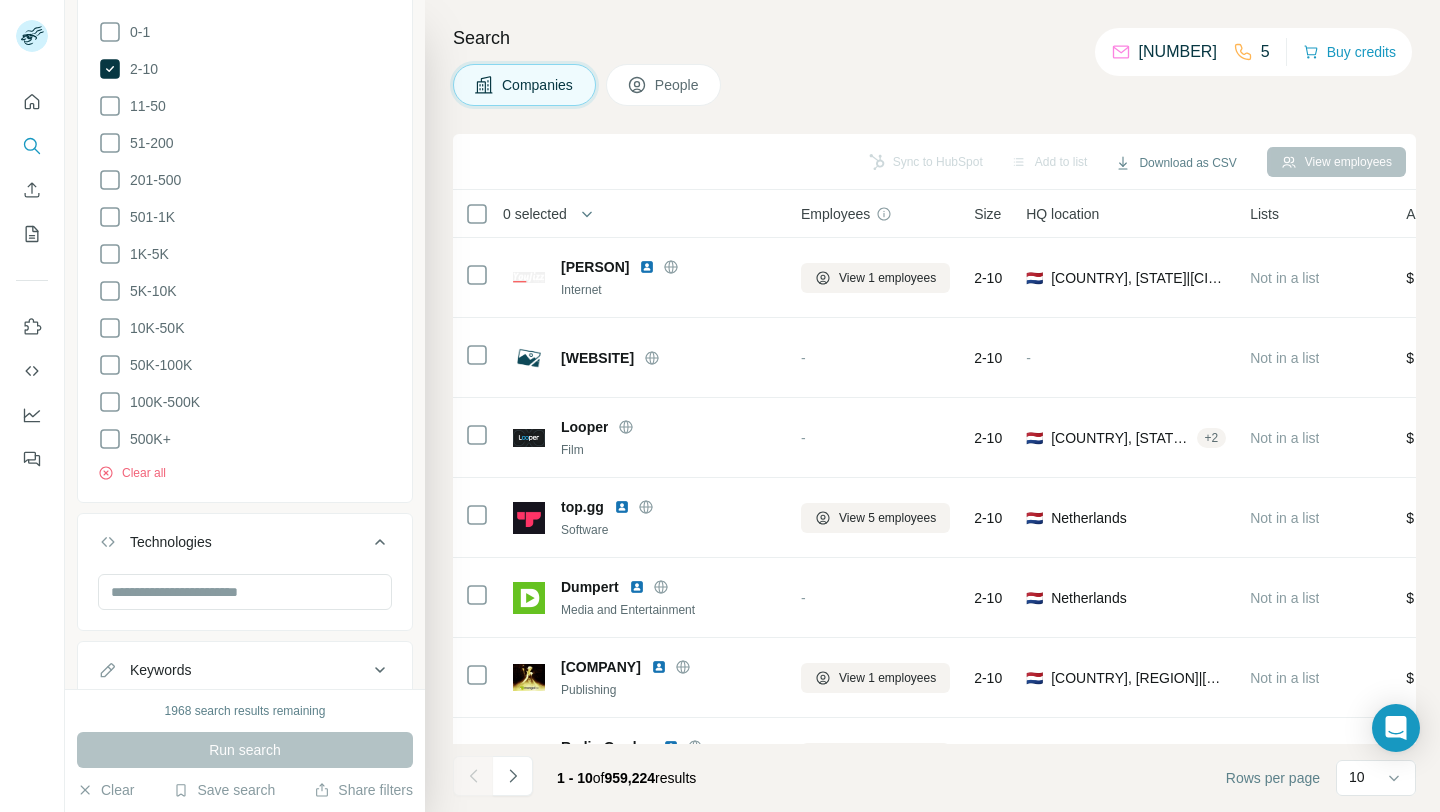 click on "Keywords" at bounding box center [233, 670] 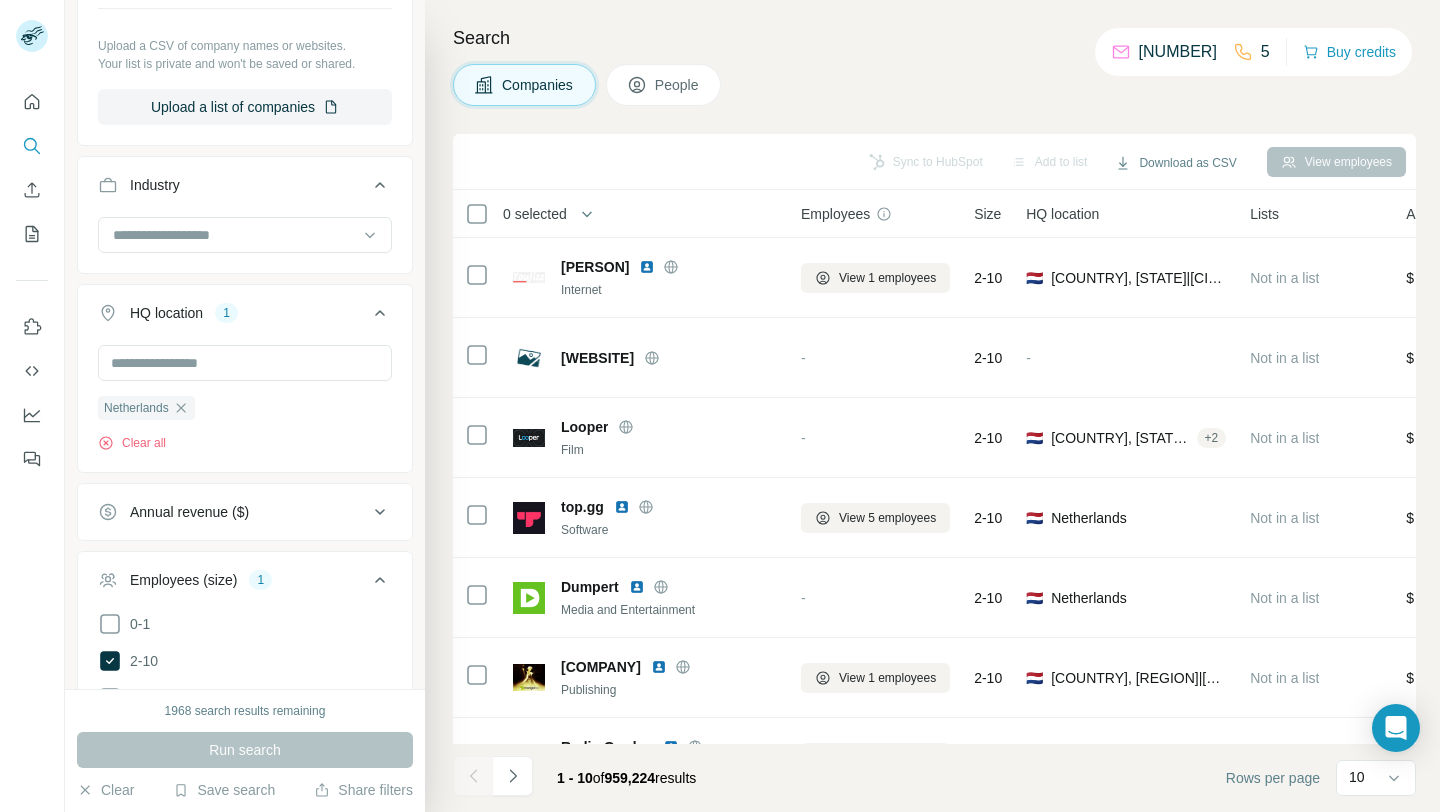 scroll, scrollTop: 0, scrollLeft: 0, axis: both 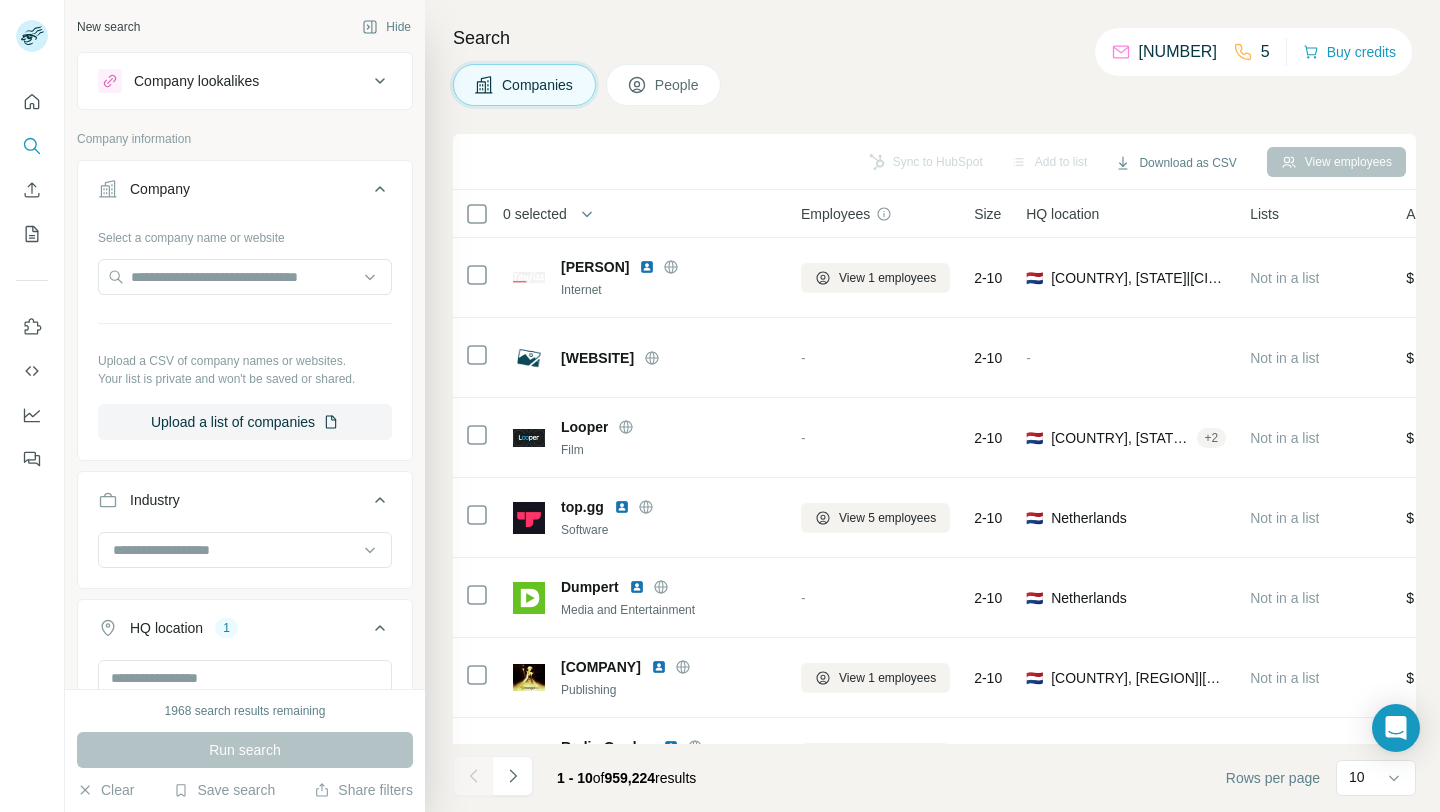 click on "People" at bounding box center [678, 85] 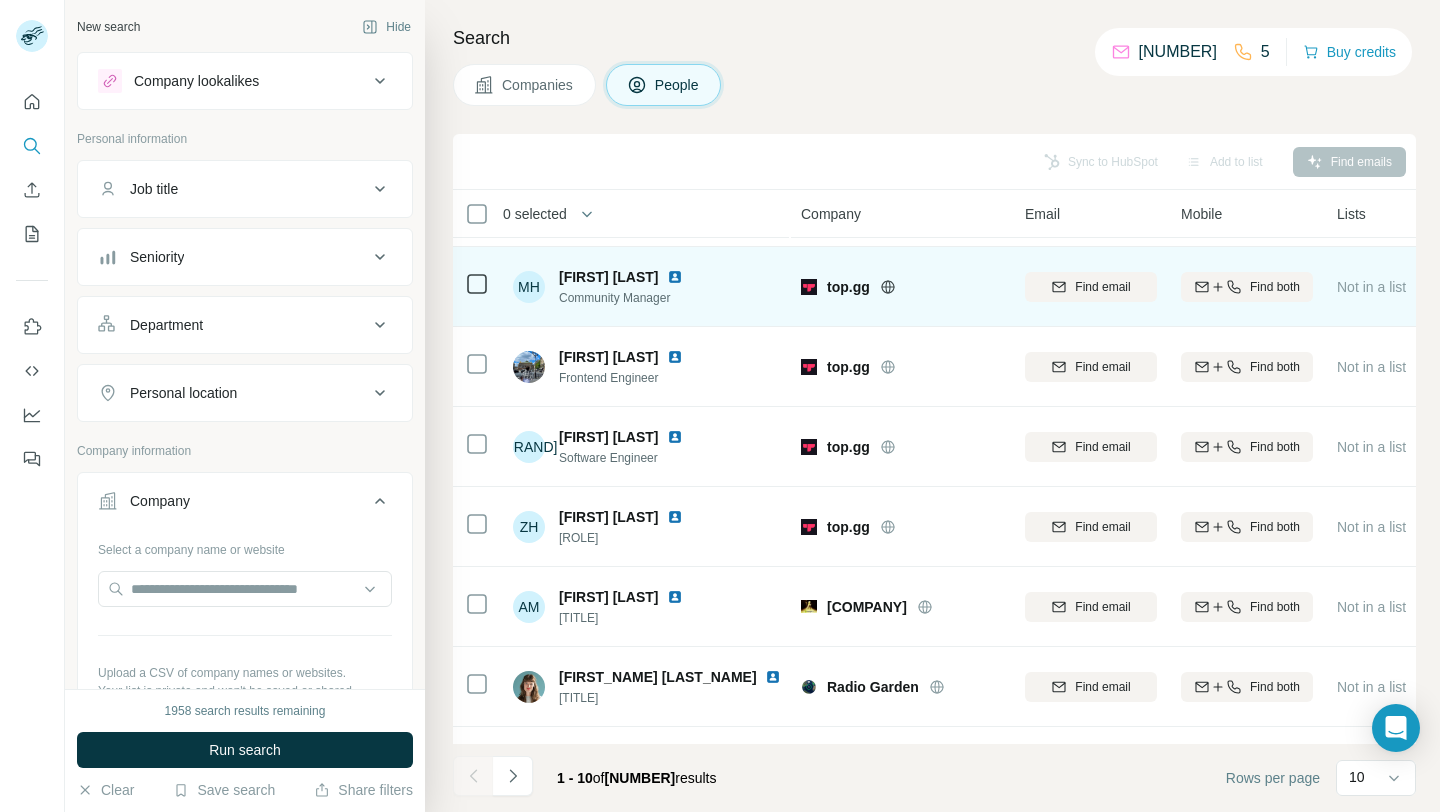 scroll, scrollTop: 294, scrollLeft: 0, axis: vertical 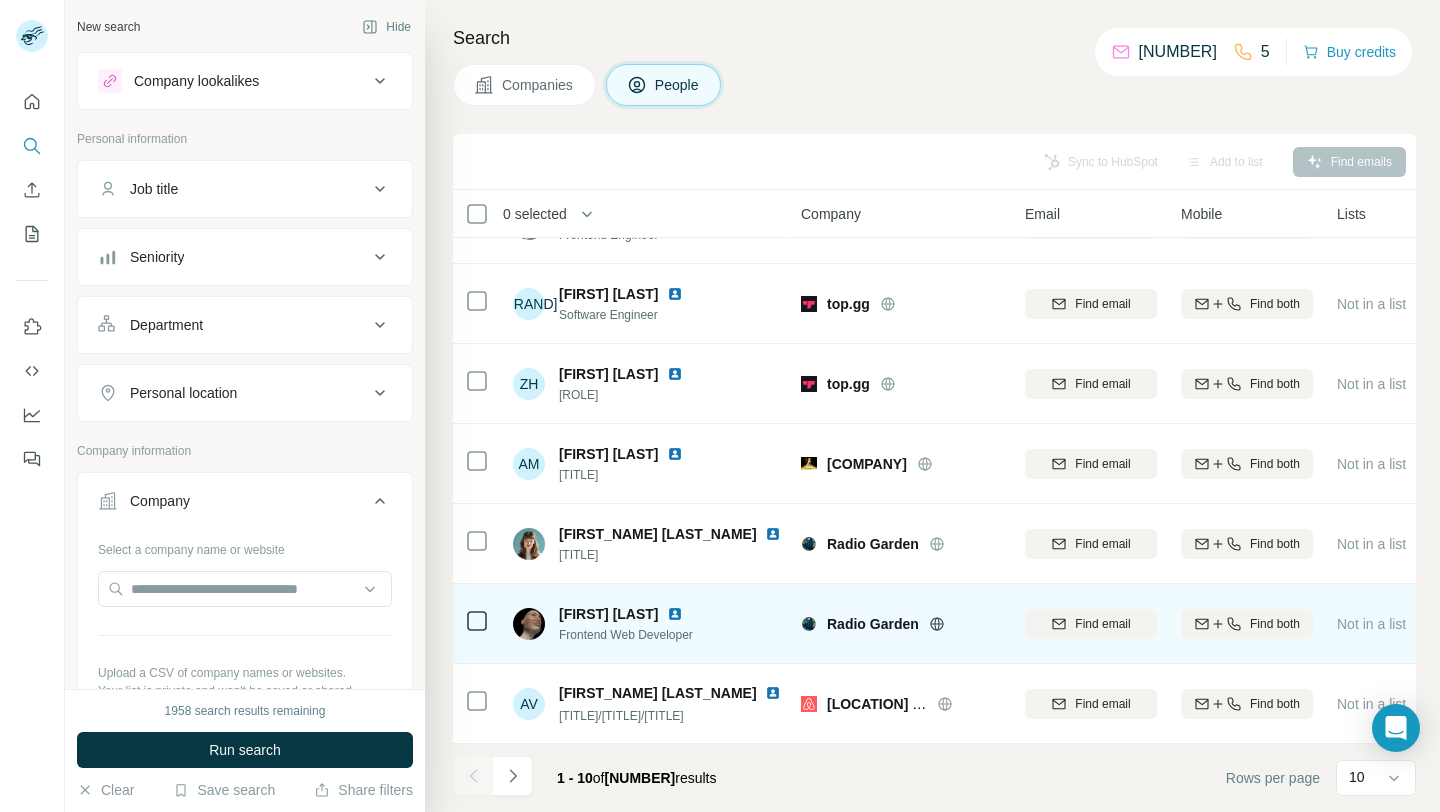 click at bounding box center (529, 624) 